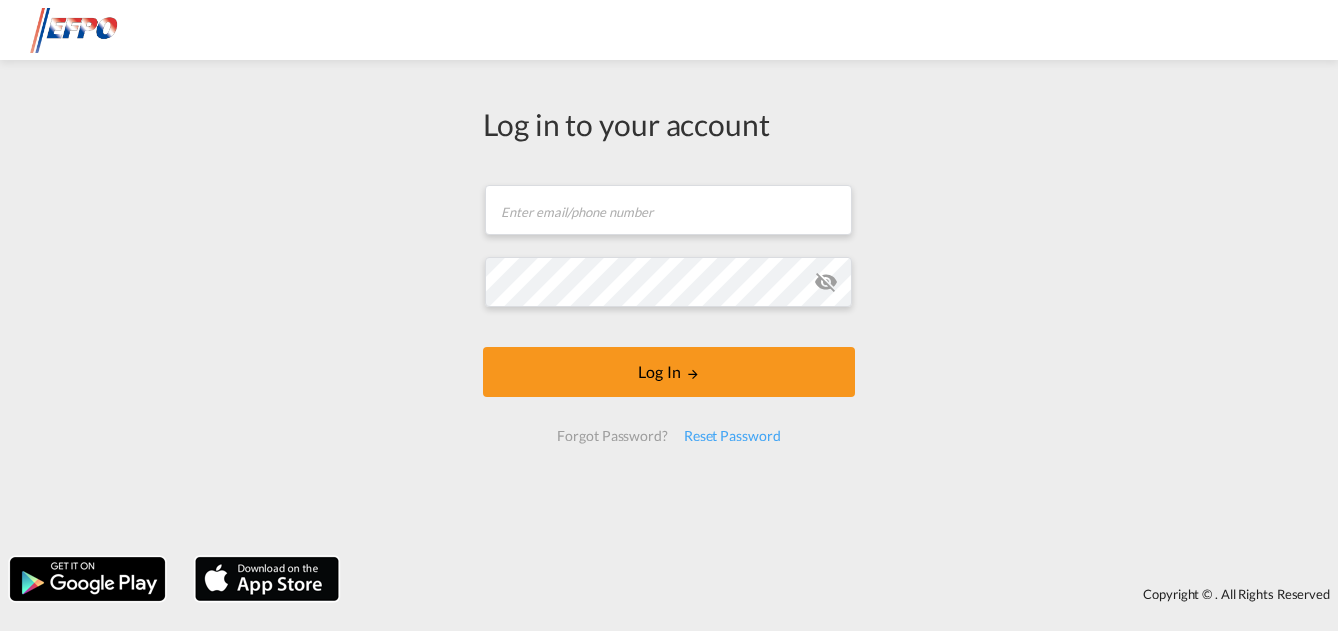 scroll, scrollTop: 0, scrollLeft: 0, axis: both 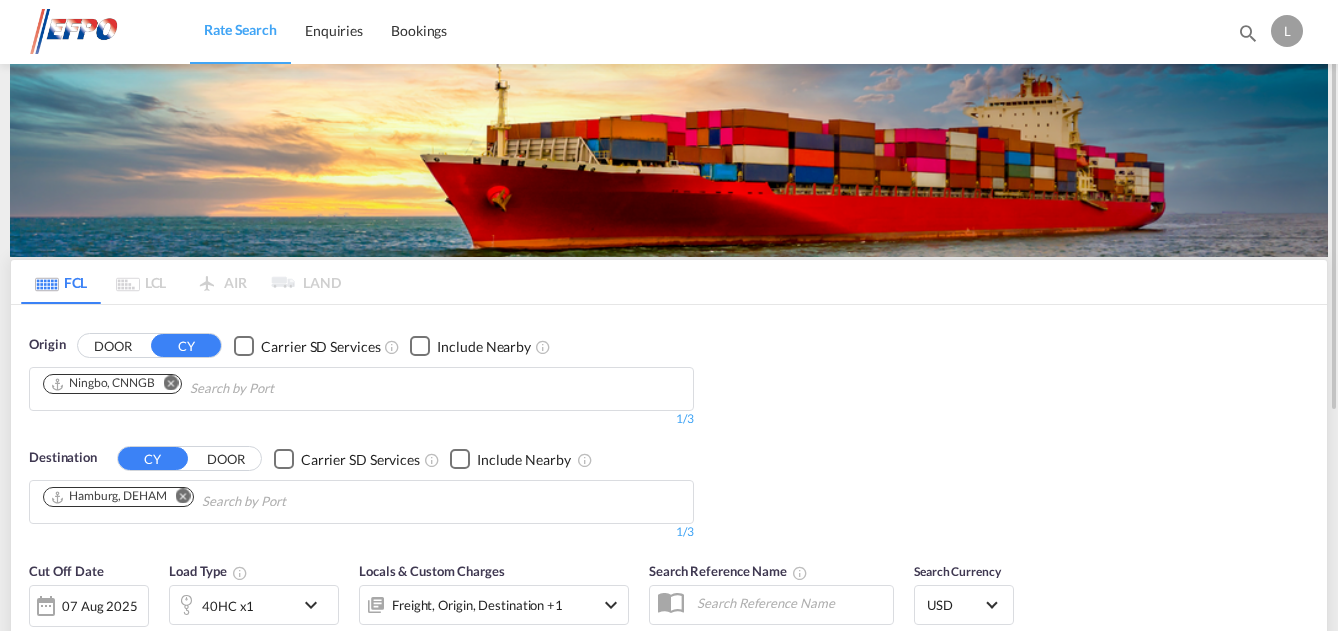 drag, startPoint x: 0, startPoint y: 0, endPoint x: 658, endPoint y: 285, distance: 717.0697 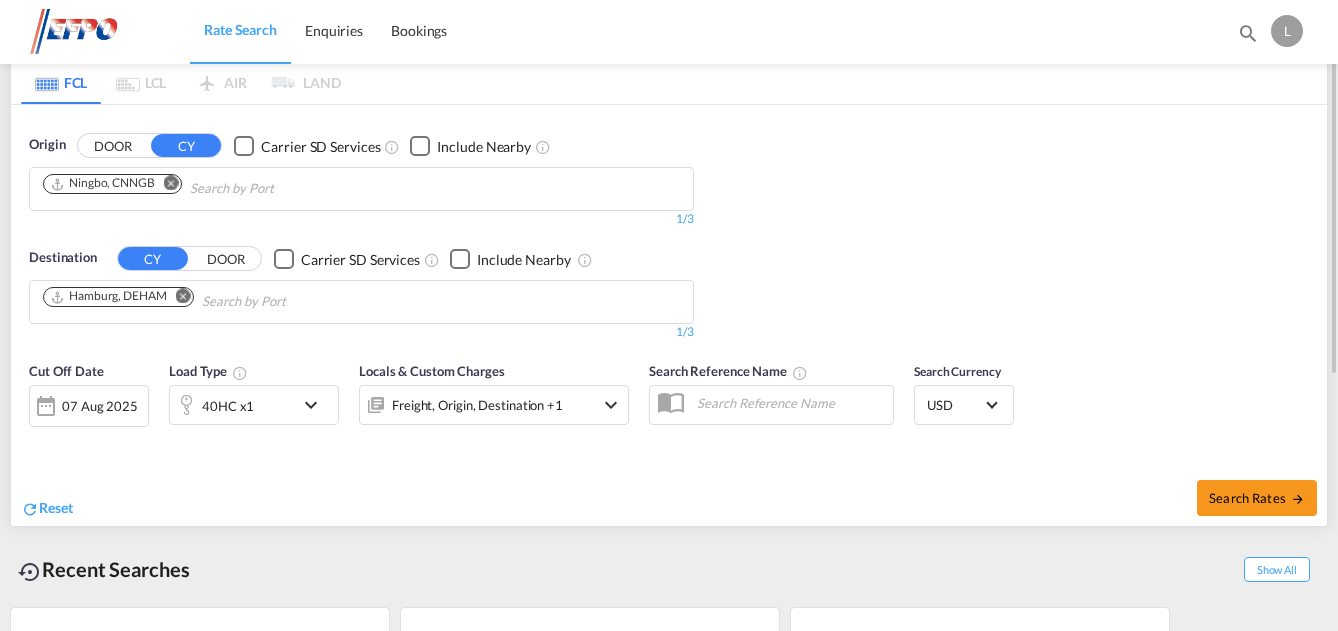 scroll, scrollTop: 338, scrollLeft: 0, axis: vertical 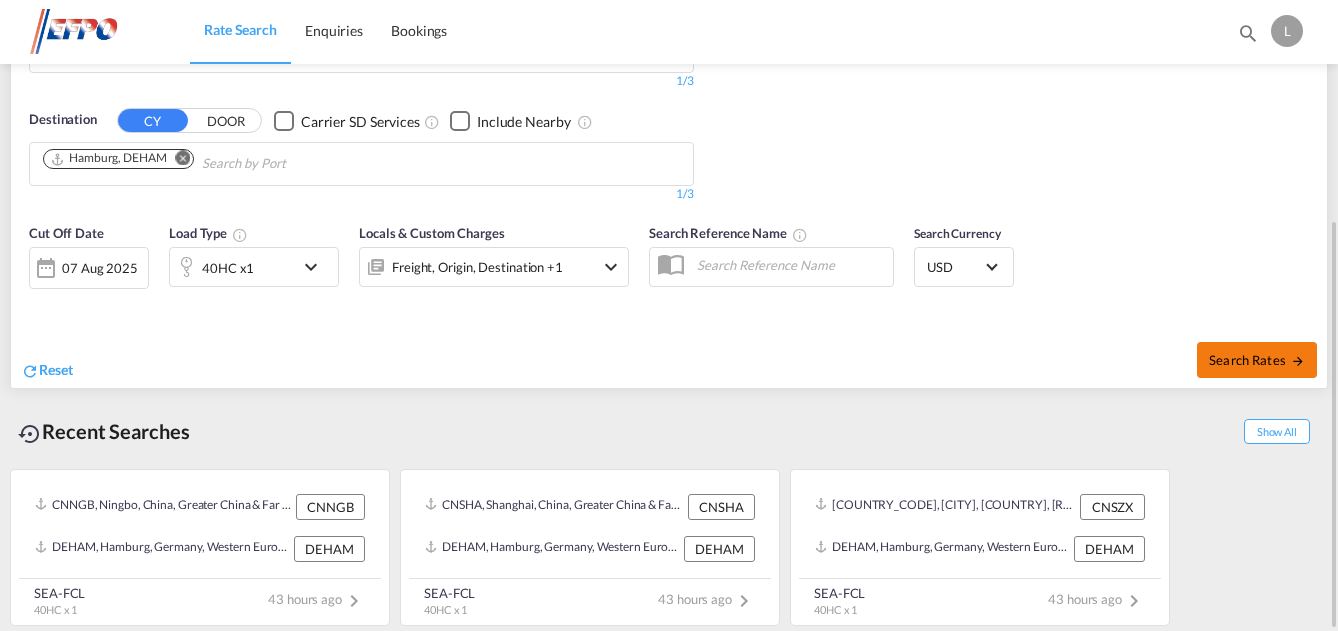 click on "Search Rates" at bounding box center (1257, 360) 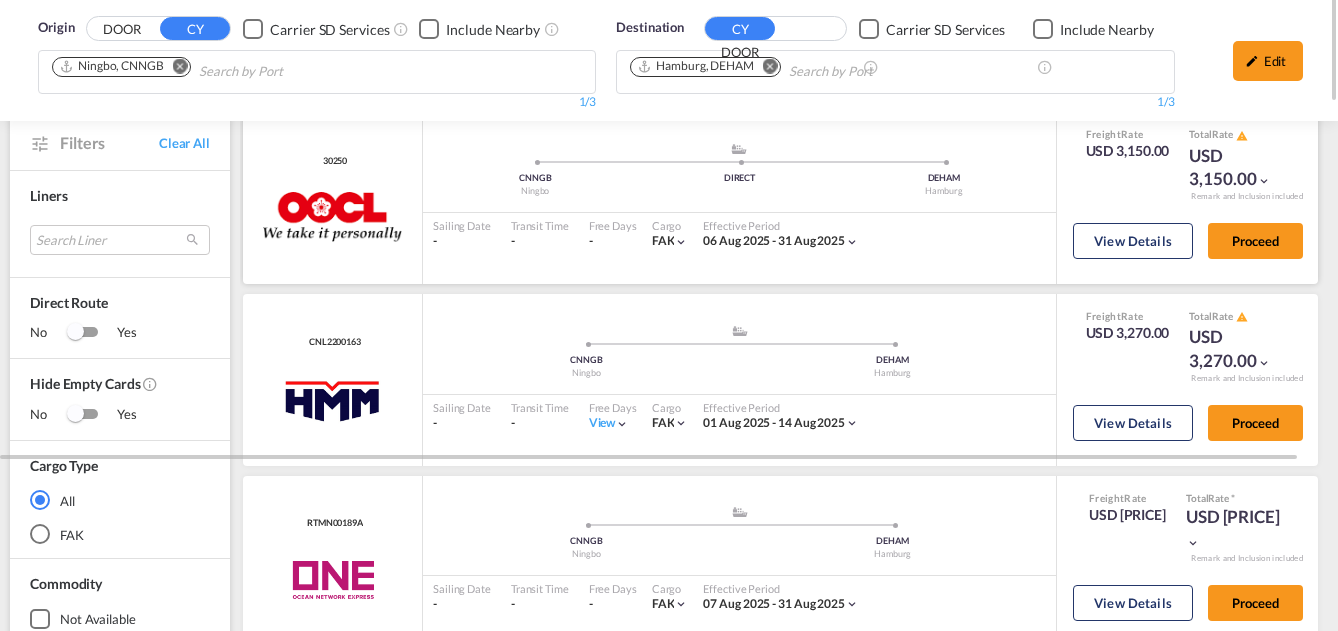 scroll, scrollTop: 0, scrollLeft: 0, axis: both 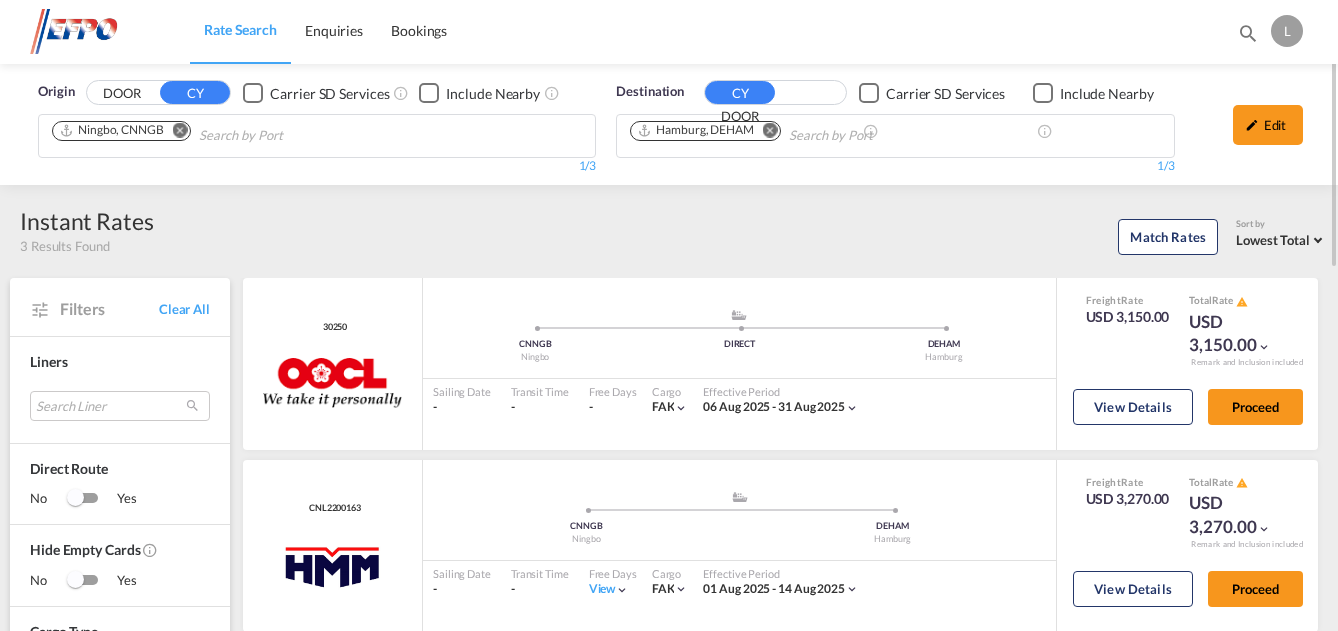 click at bounding box center [180, 130] 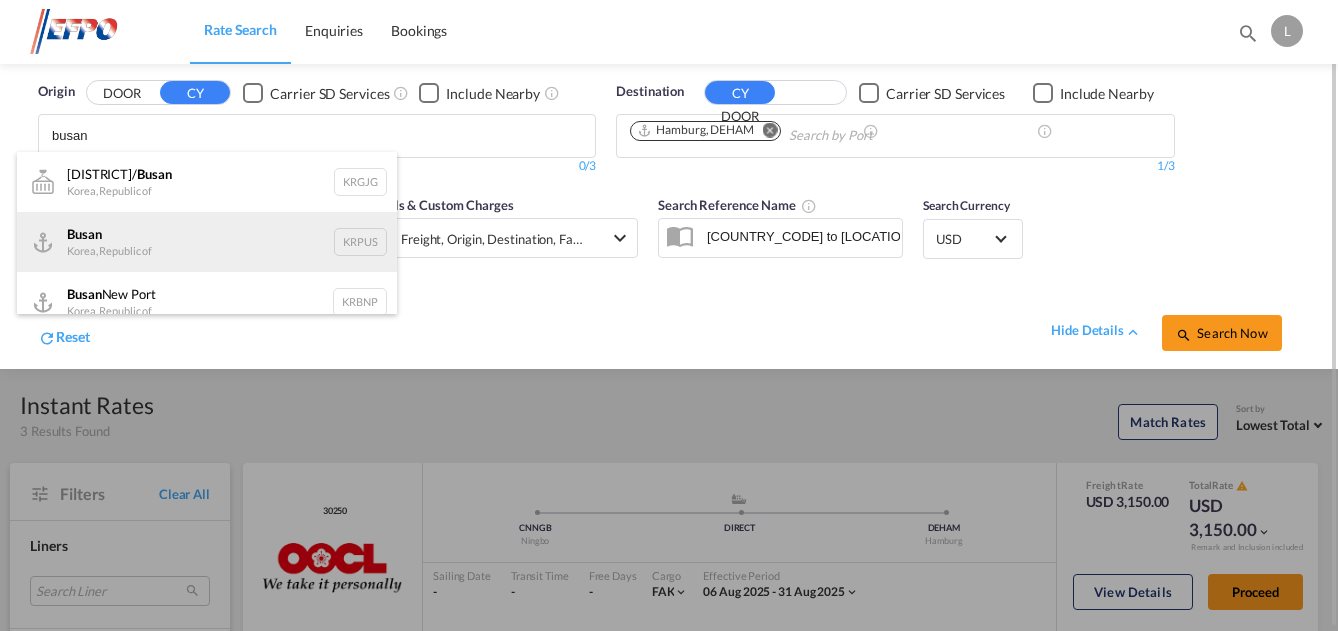 type on "busan" 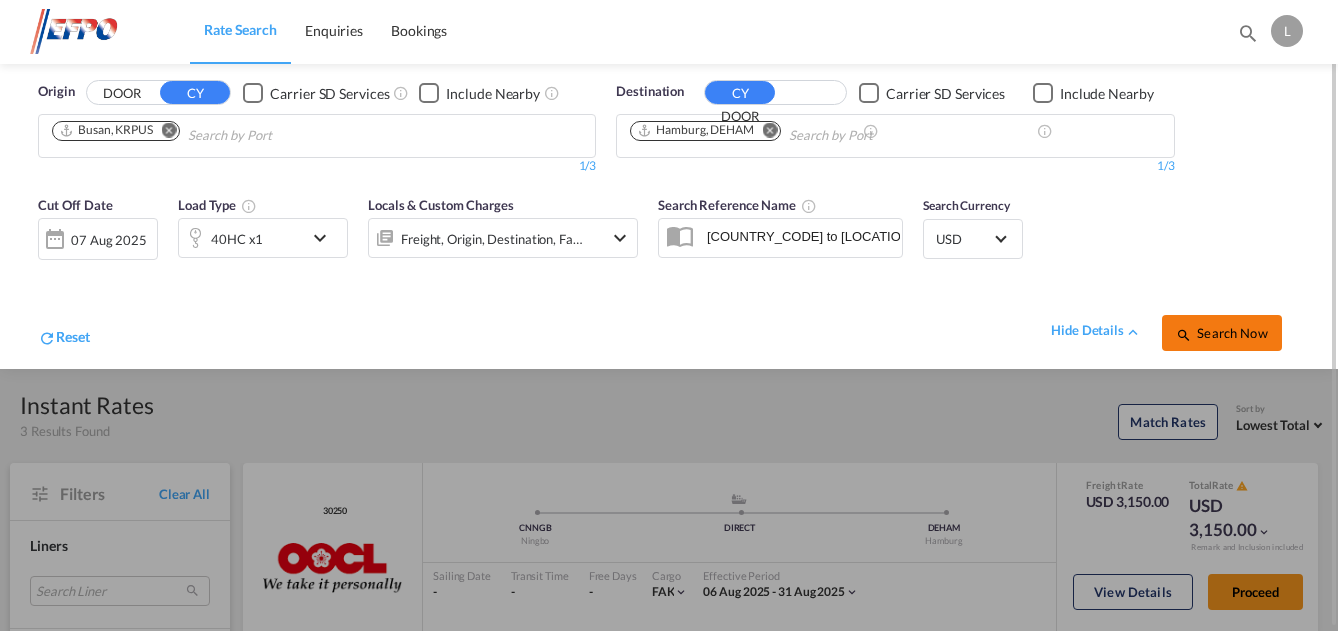 click on "Search Now" at bounding box center [1222, 333] 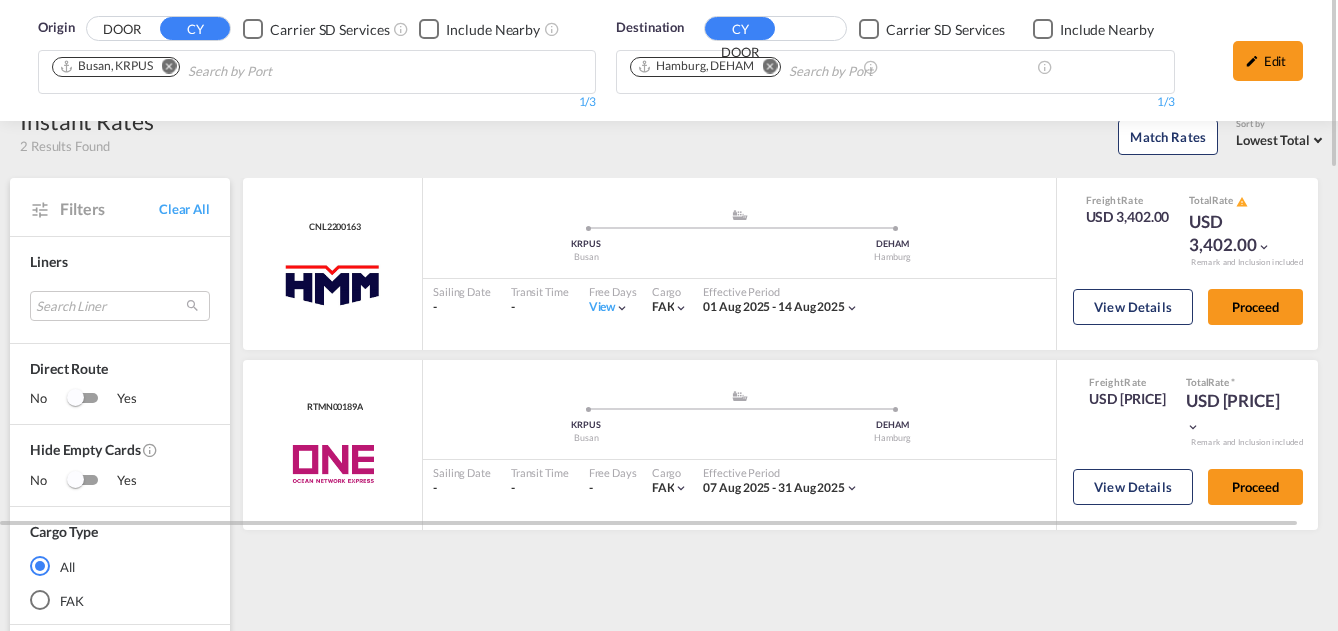 scroll, scrollTop: 0, scrollLeft: 0, axis: both 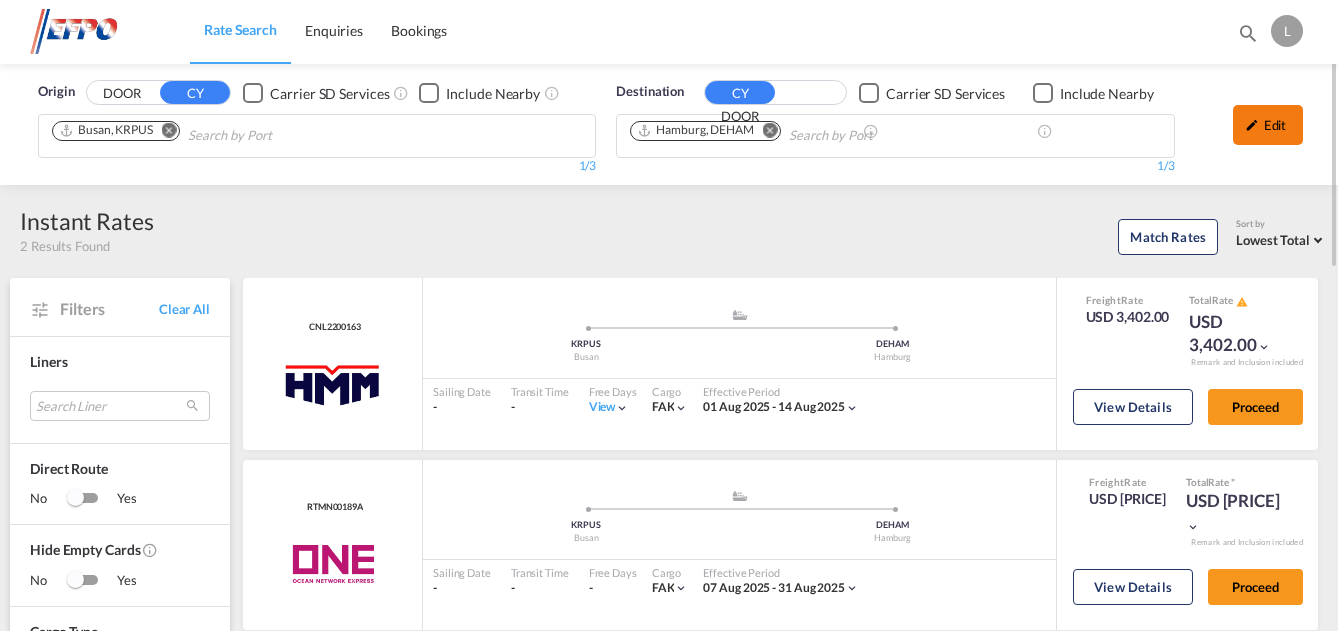 click on "Edit" at bounding box center (1268, 125) 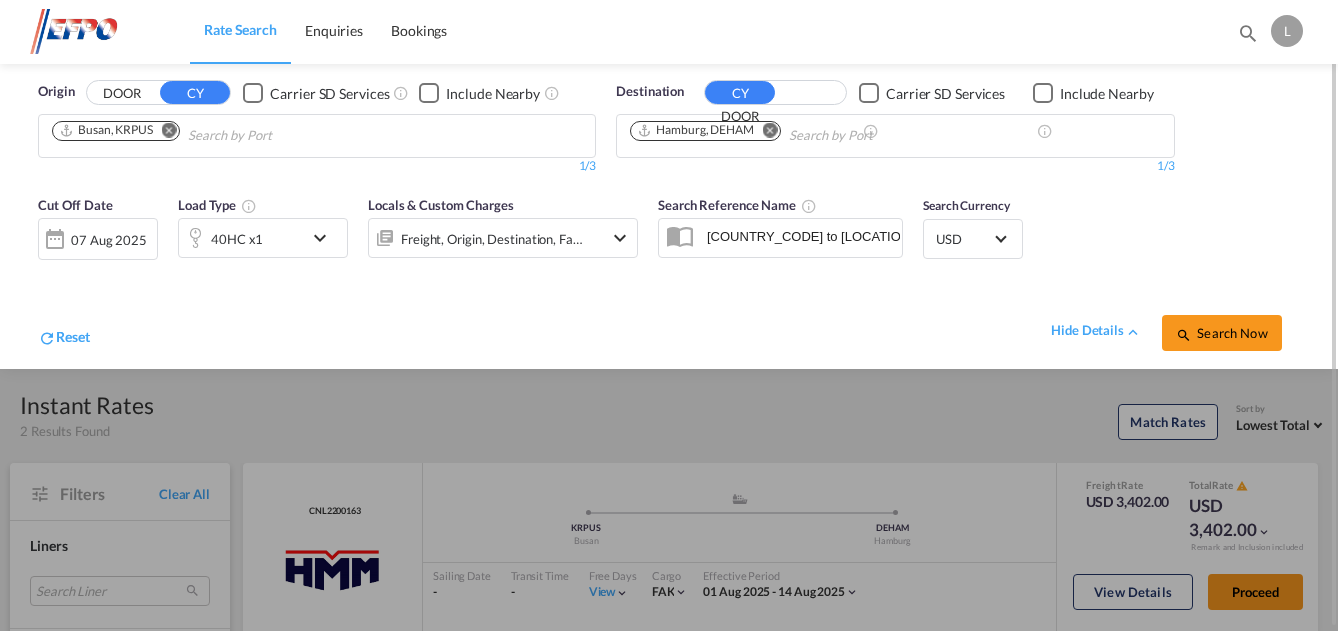 click on "40HC x1" at bounding box center [241, 238] 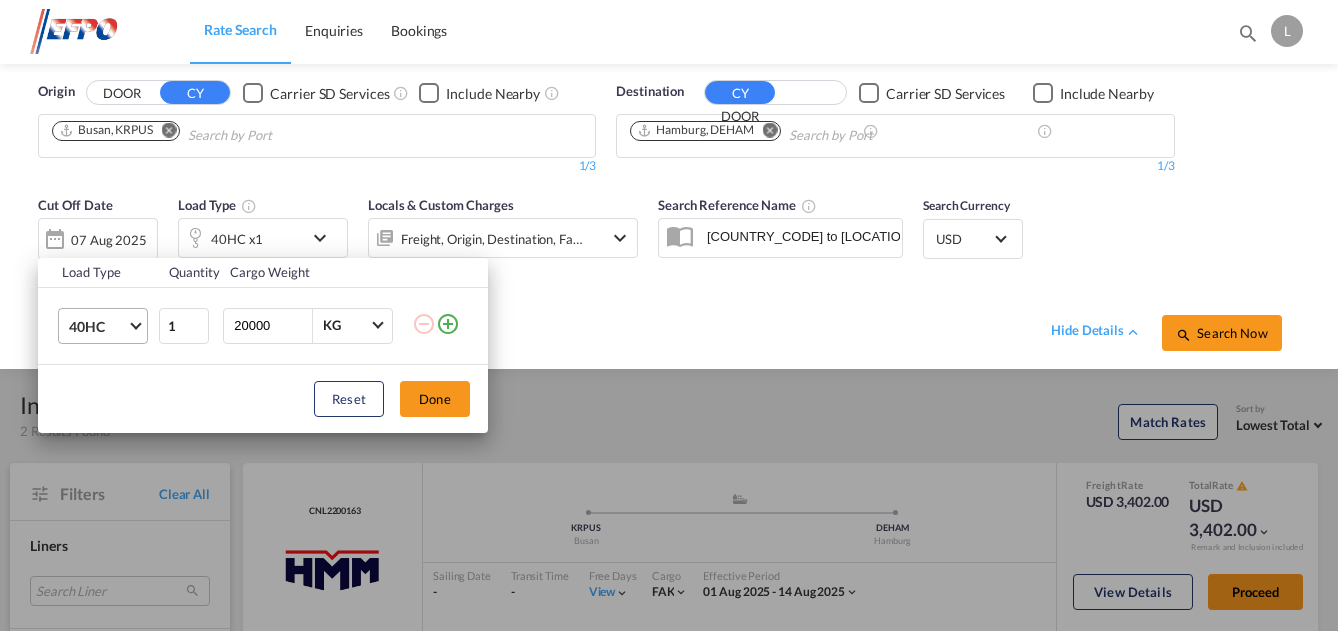 click on "40HC" at bounding box center (98, 327) 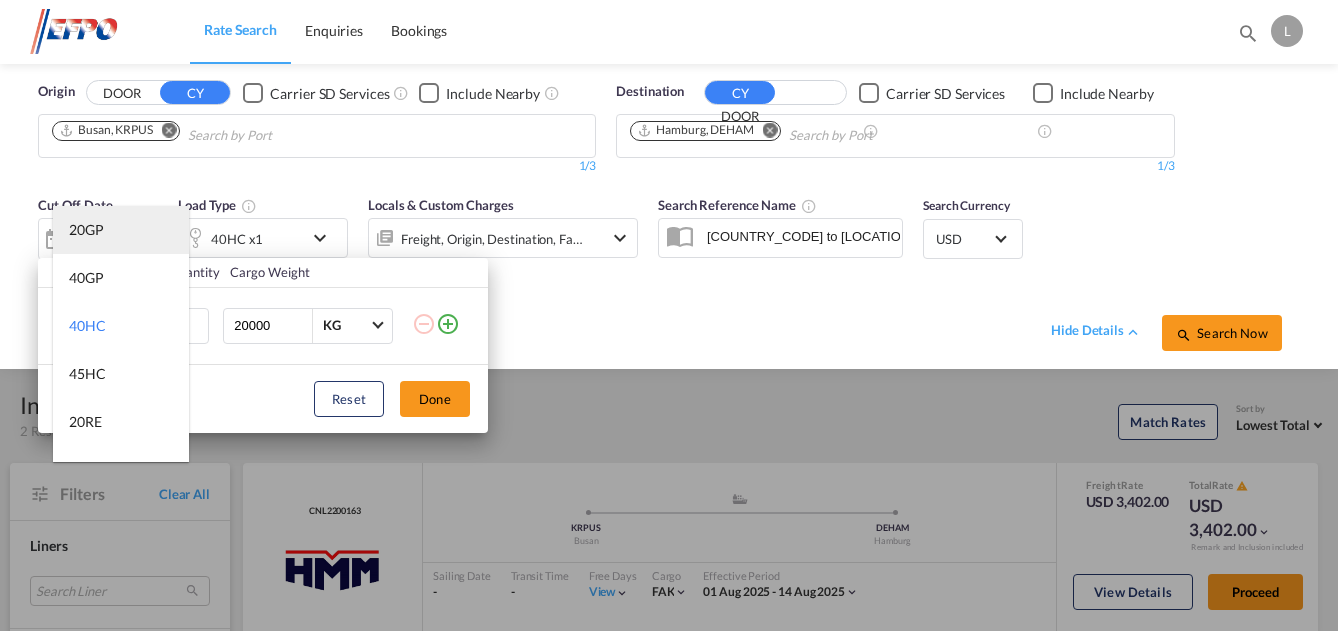 click on "20GP" at bounding box center (121, 230) 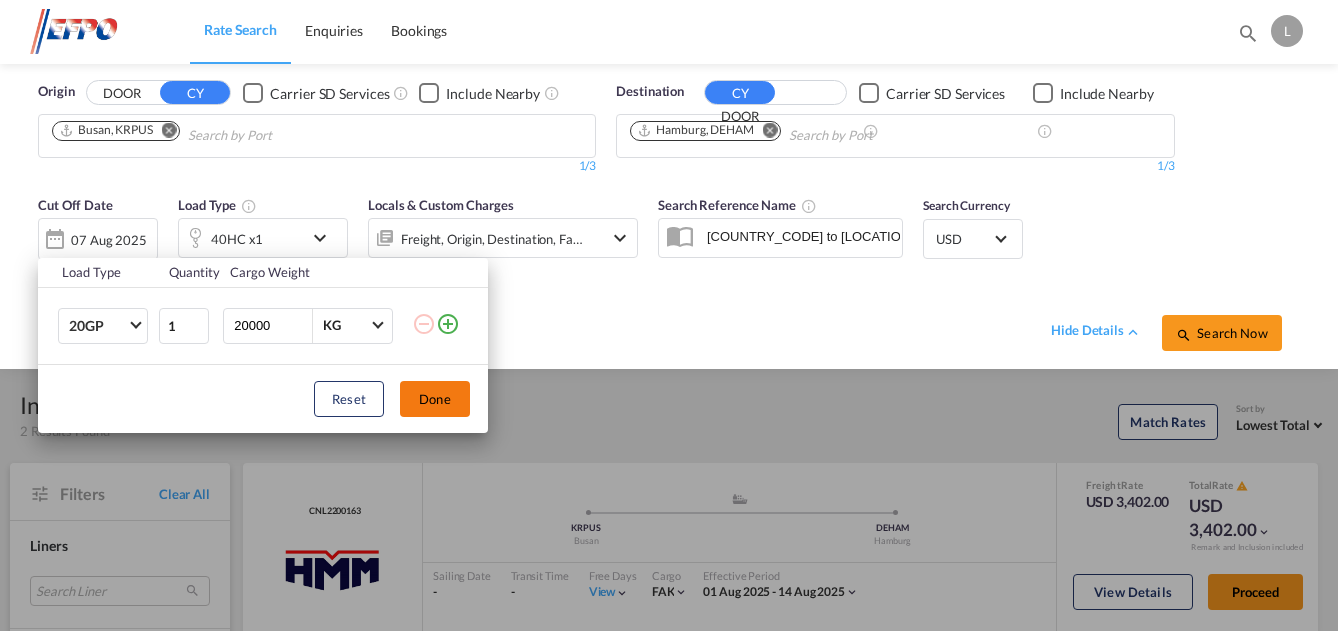 click on "Done" at bounding box center [435, 399] 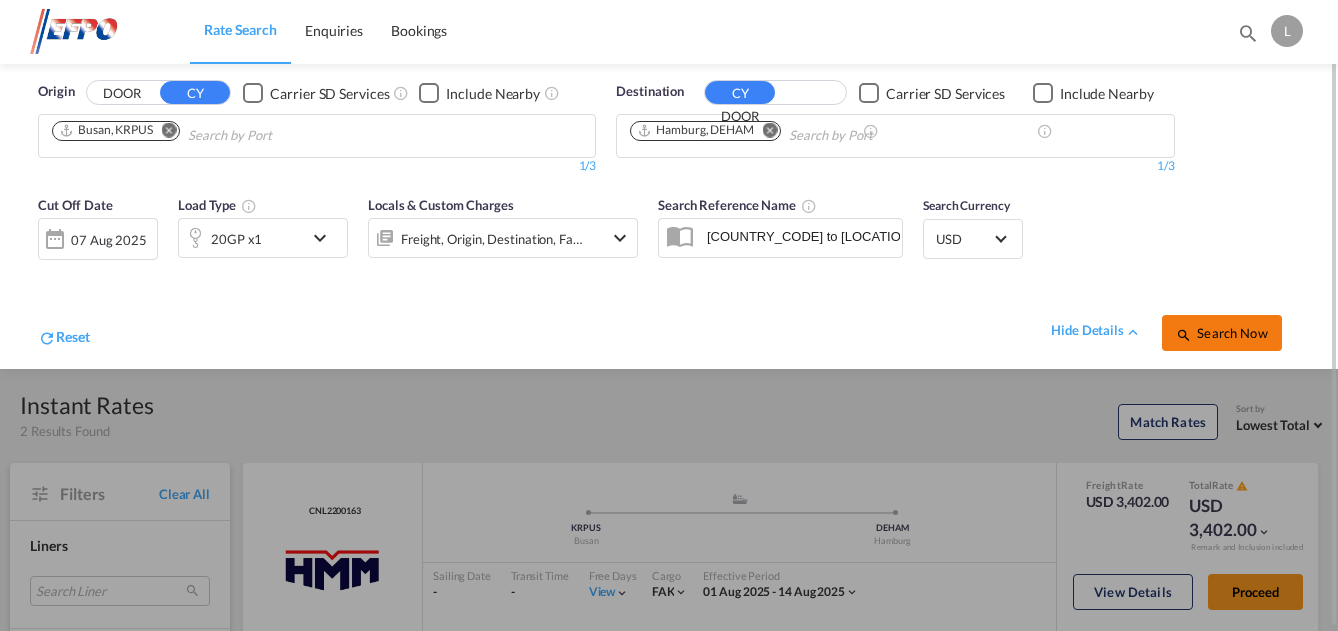 click on "Search Now" at bounding box center (1221, 333) 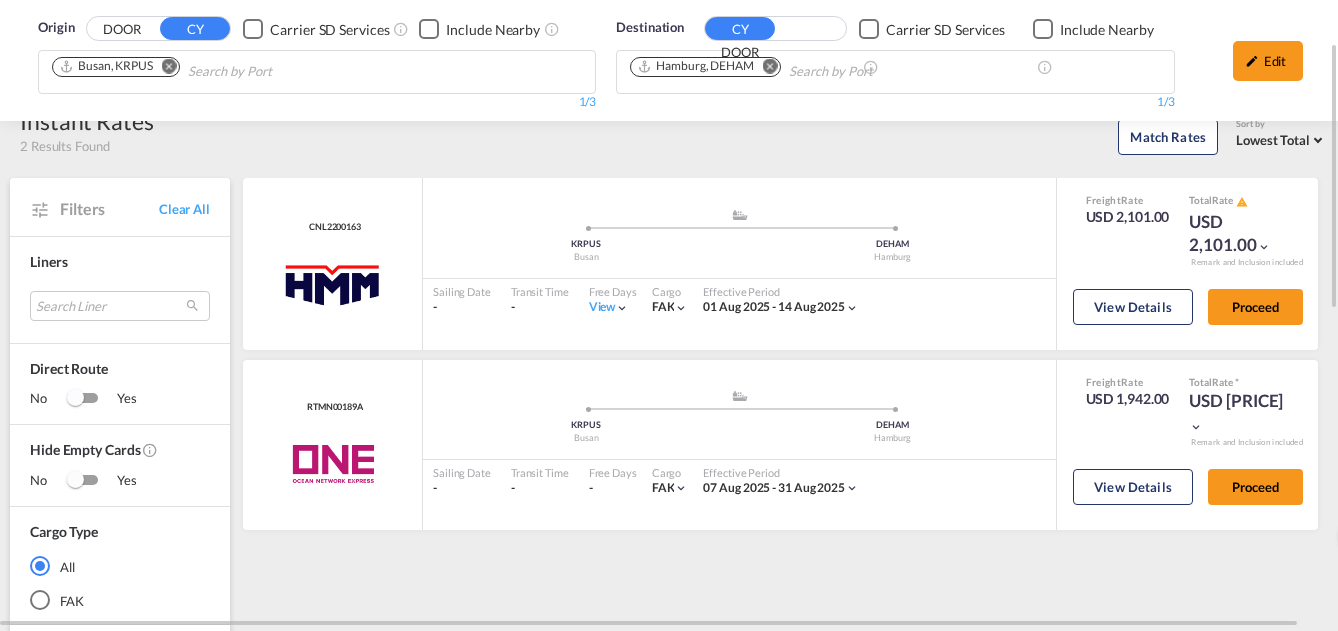 scroll, scrollTop: 0, scrollLeft: 0, axis: both 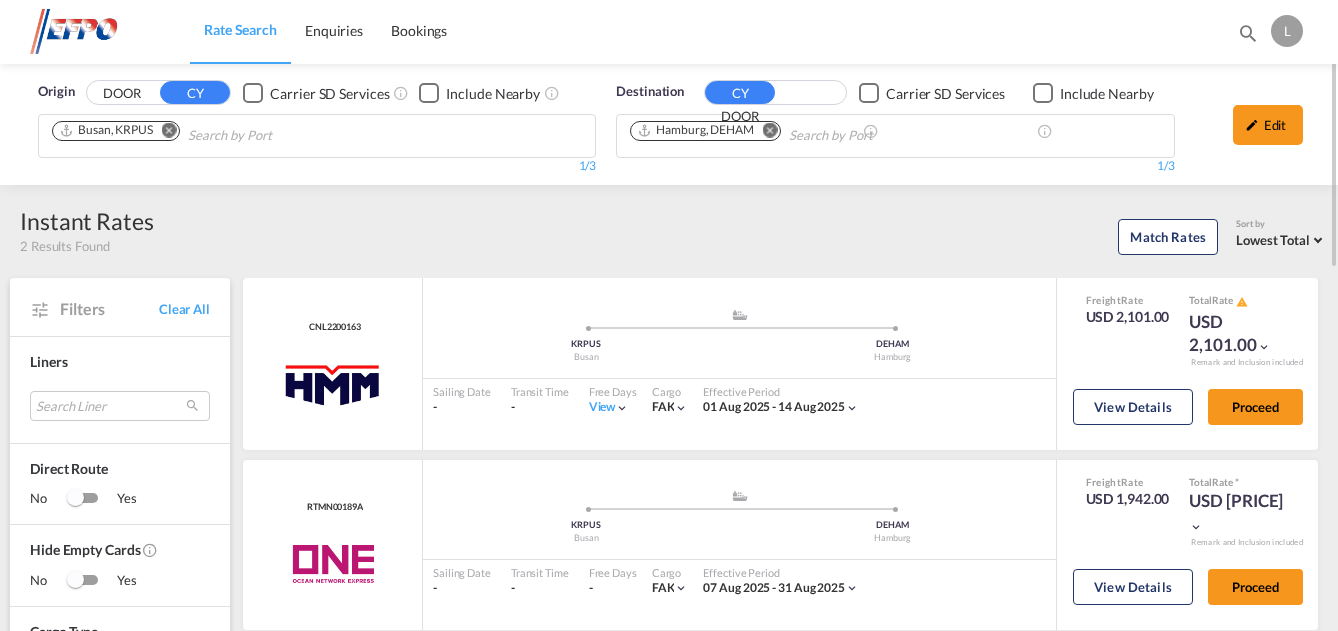 click at bounding box center [169, 130] 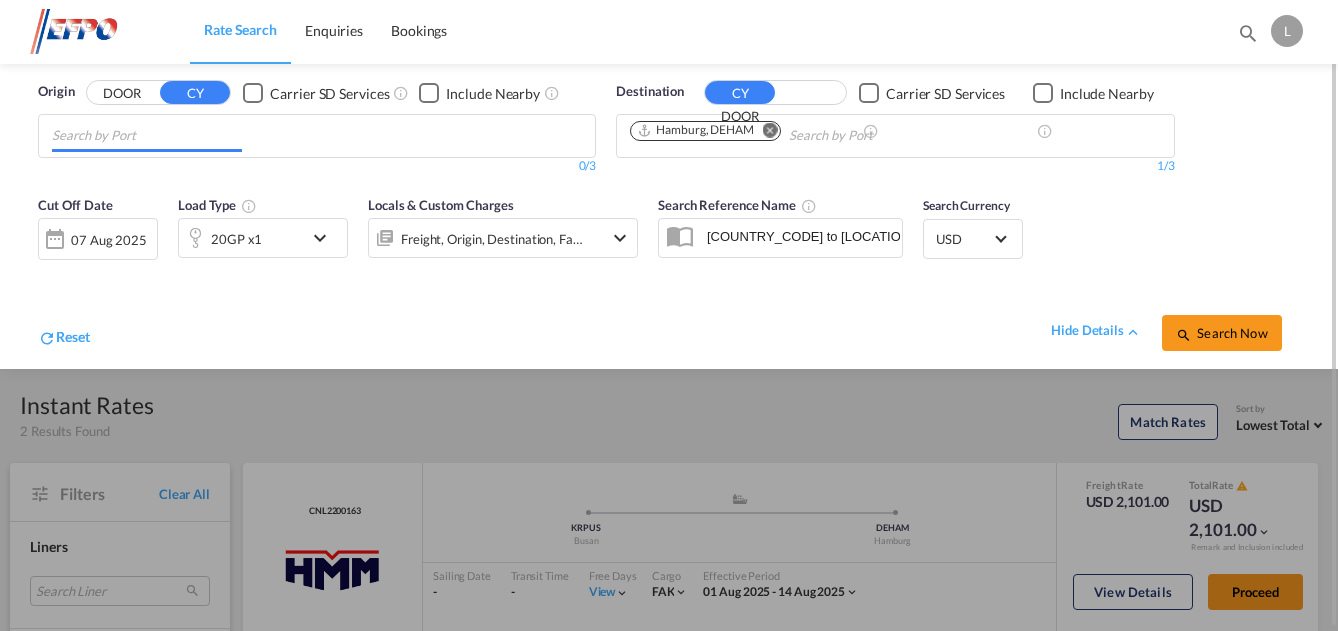 click at bounding box center (147, 136) 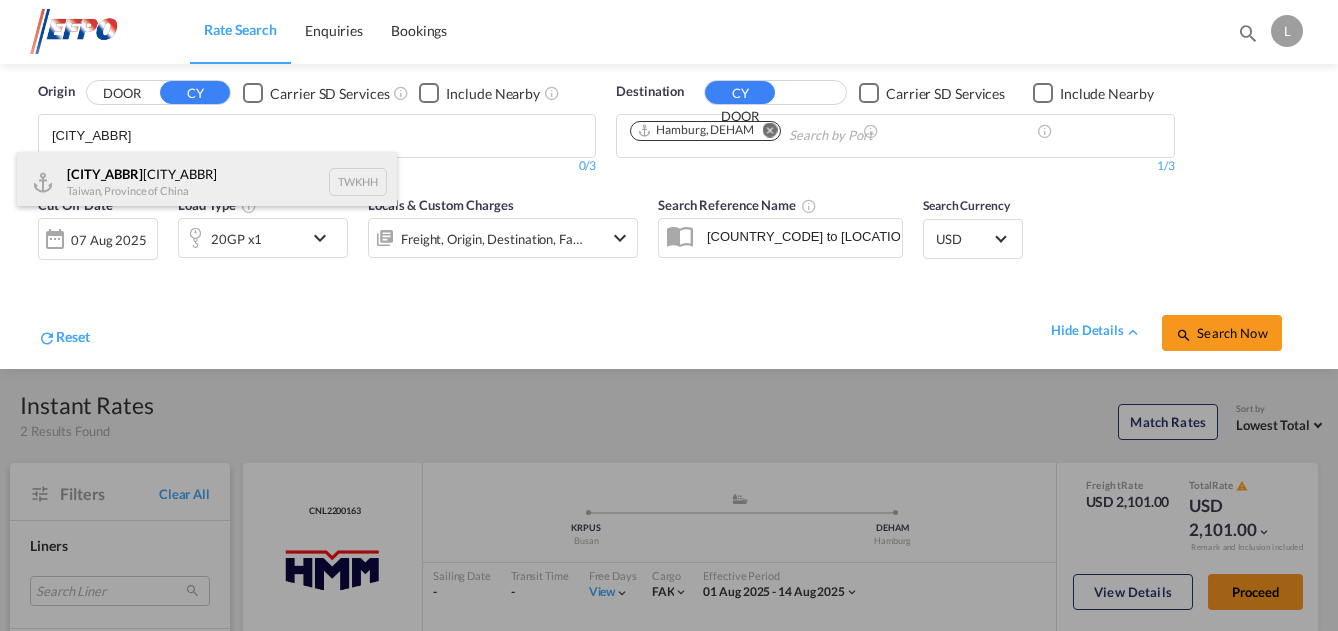 type on "[CITY_ABBR]" 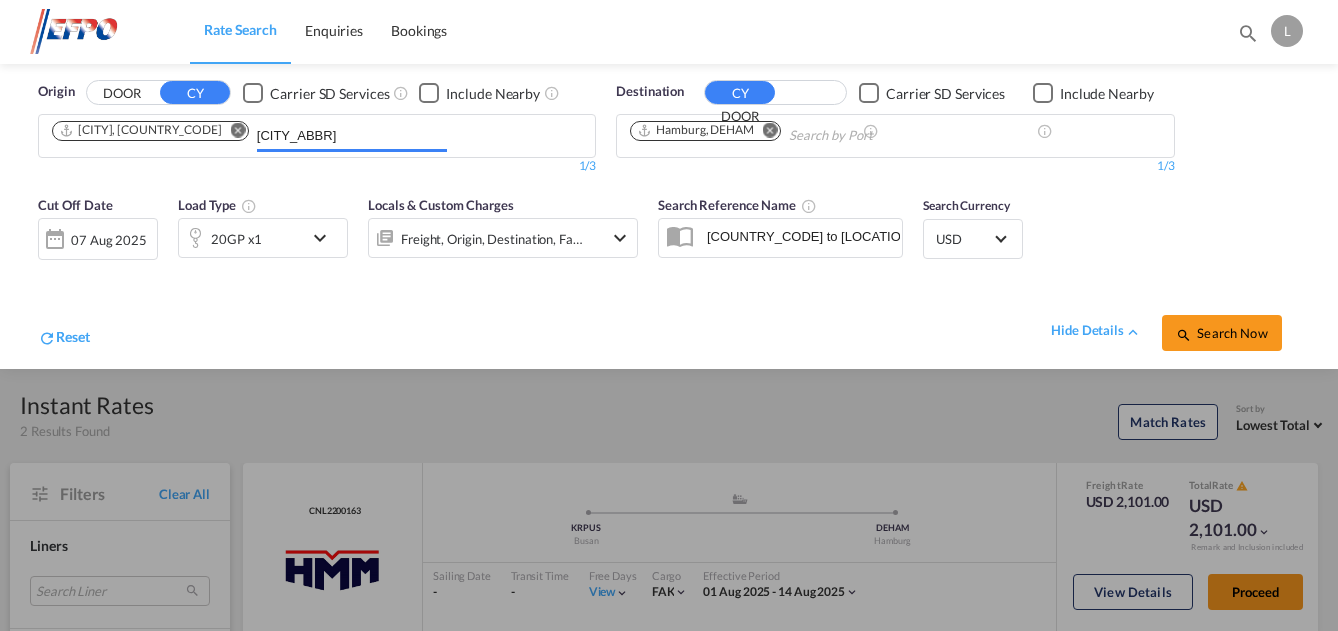 type 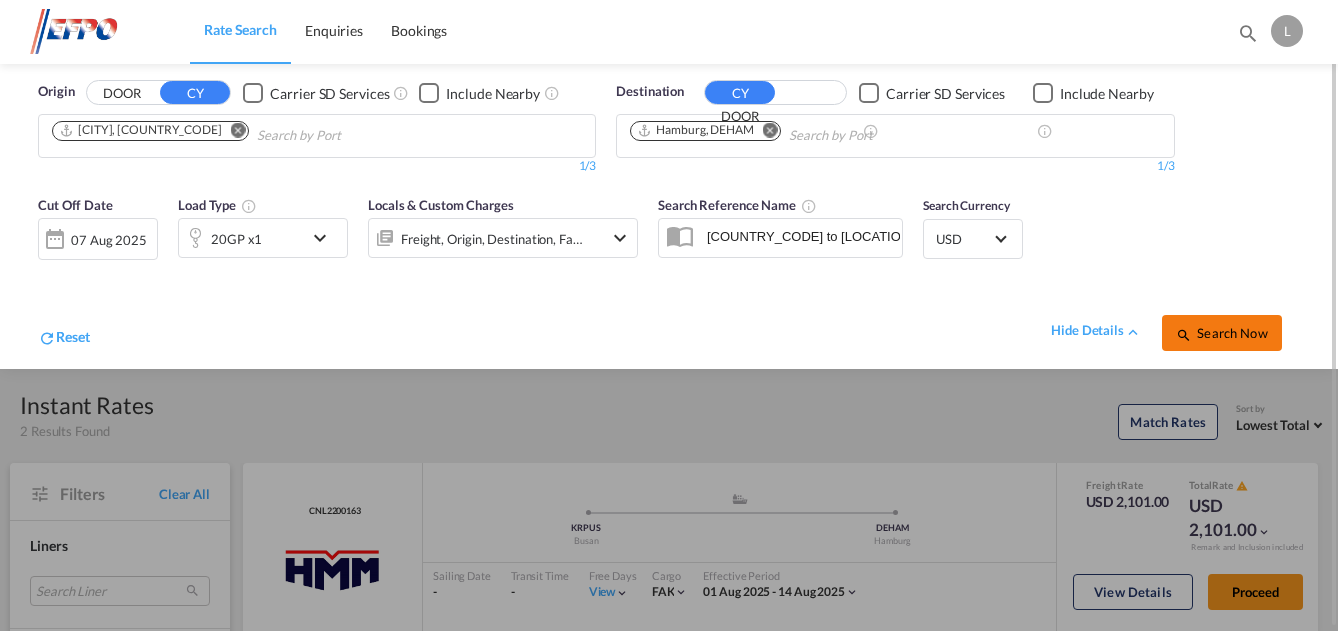 click on "Search Now" at bounding box center (1221, 333) 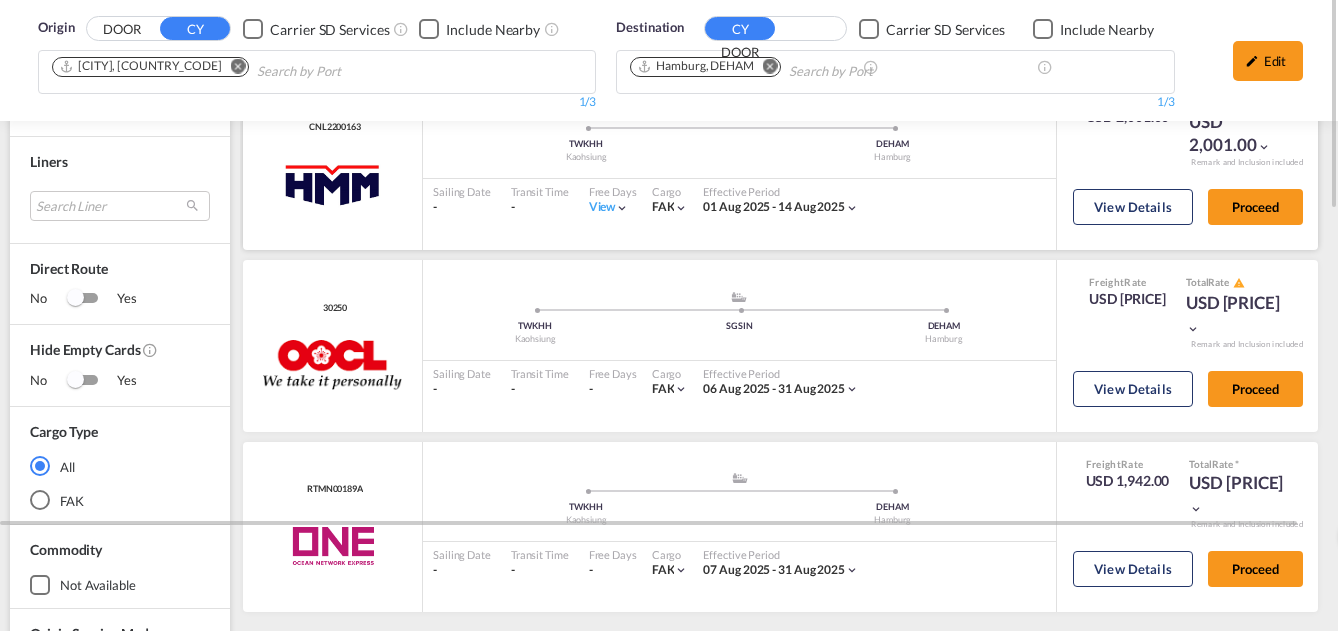 scroll, scrollTop: 0, scrollLeft: 0, axis: both 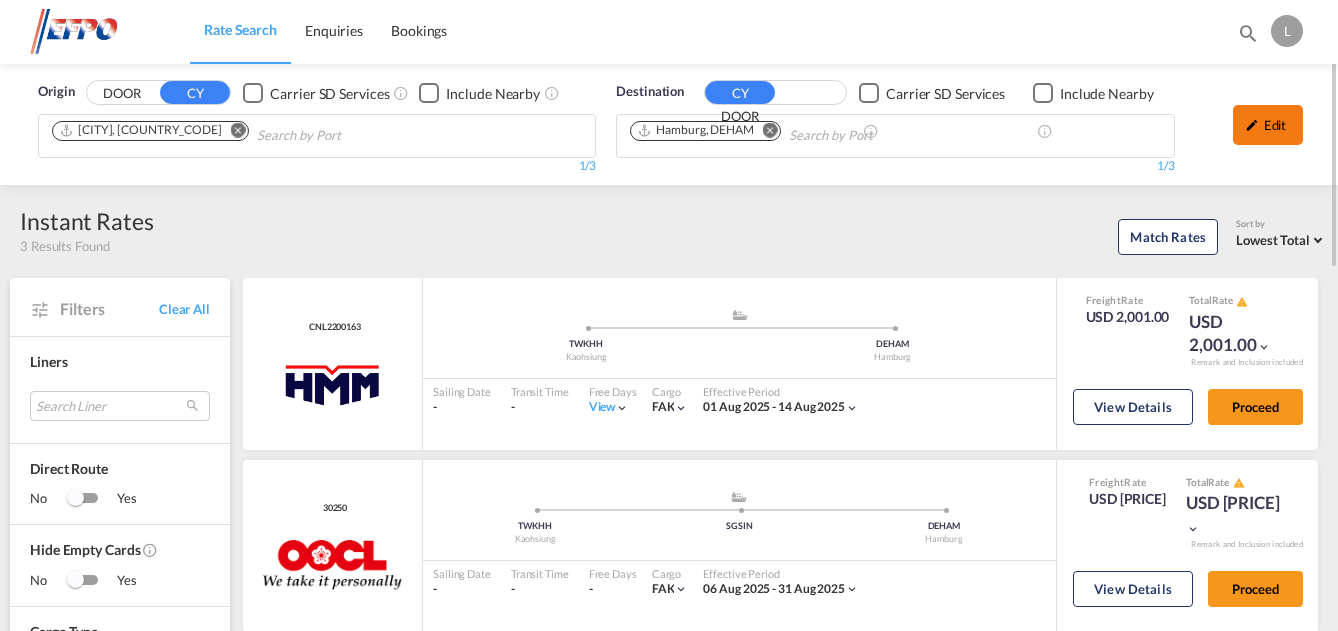 click on "Edit" at bounding box center [1268, 125] 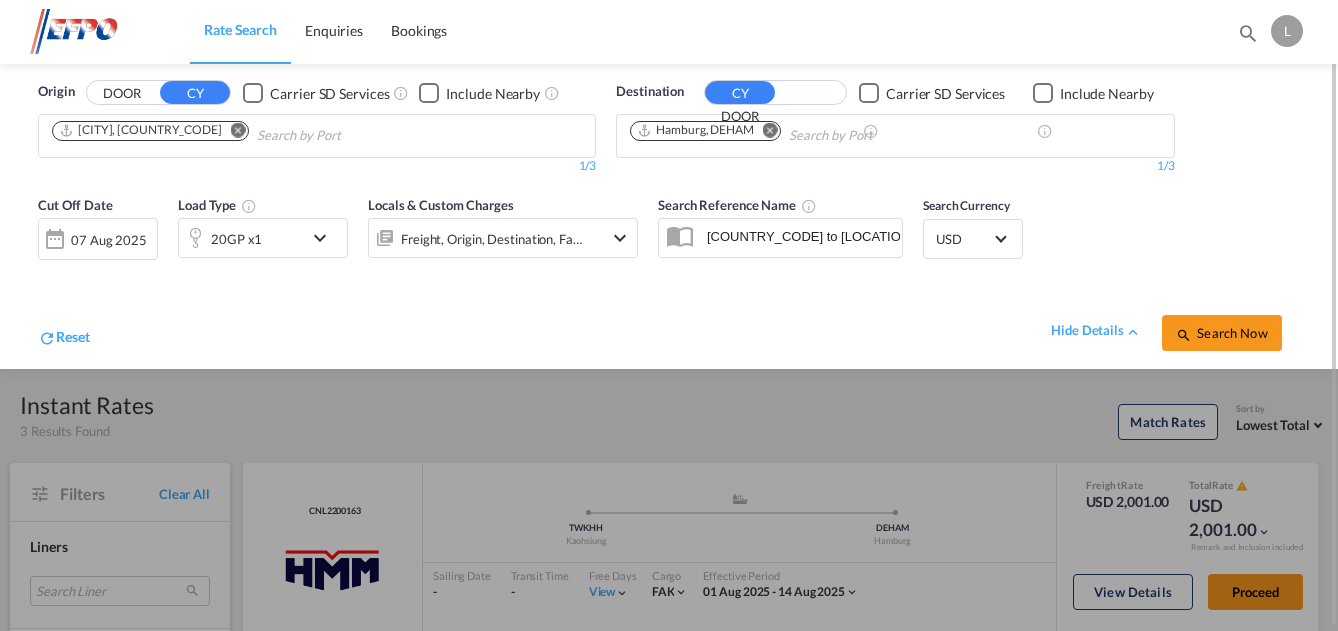 click on "20GP x1" at bounding box center [241, 238] 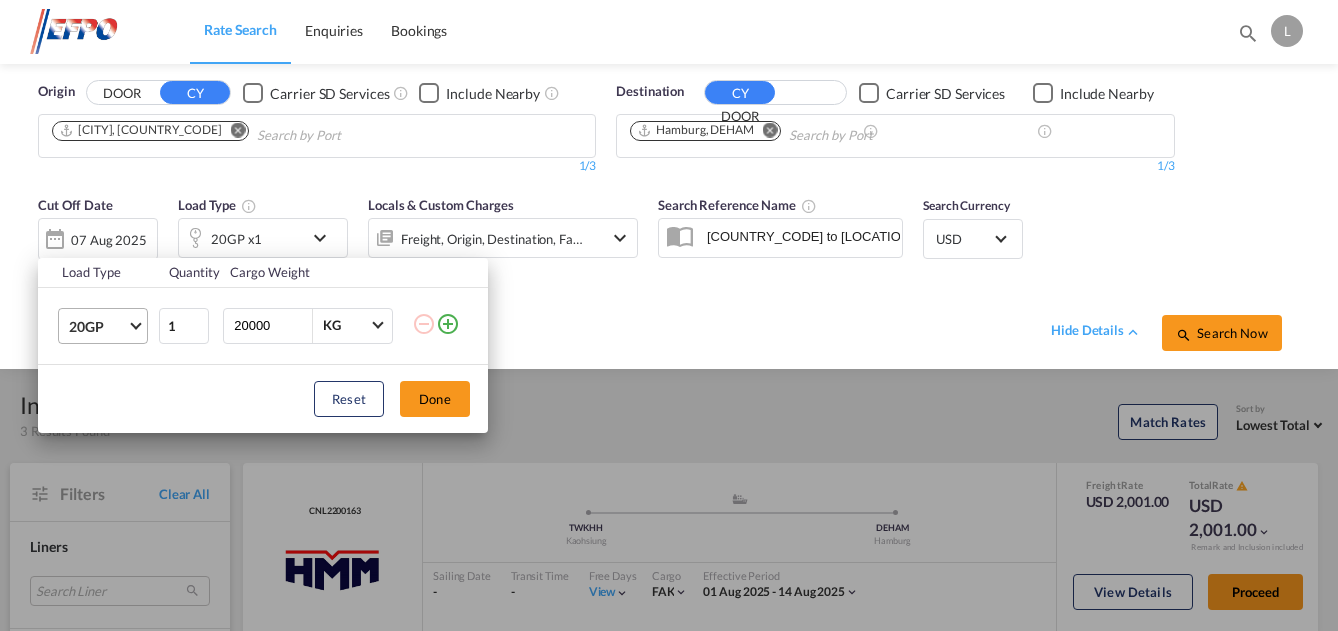 click on "20GP" at bounding box center [98, 327] 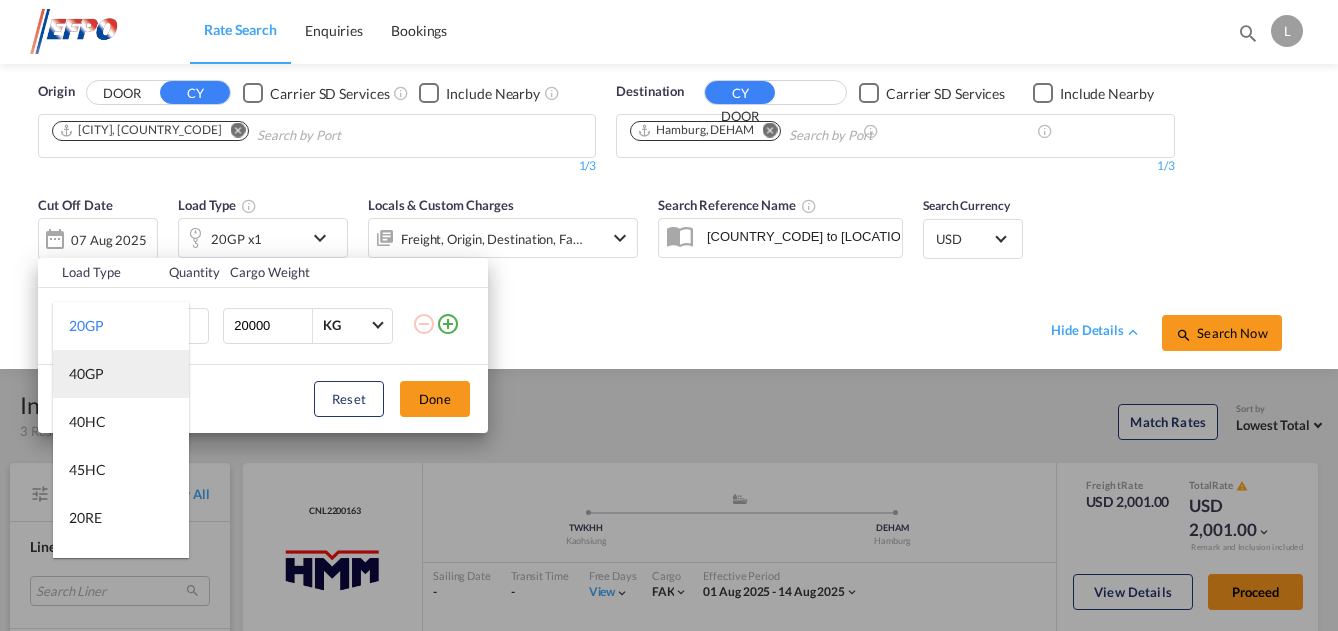 click on "40GP" at bounding box center (121, 374) 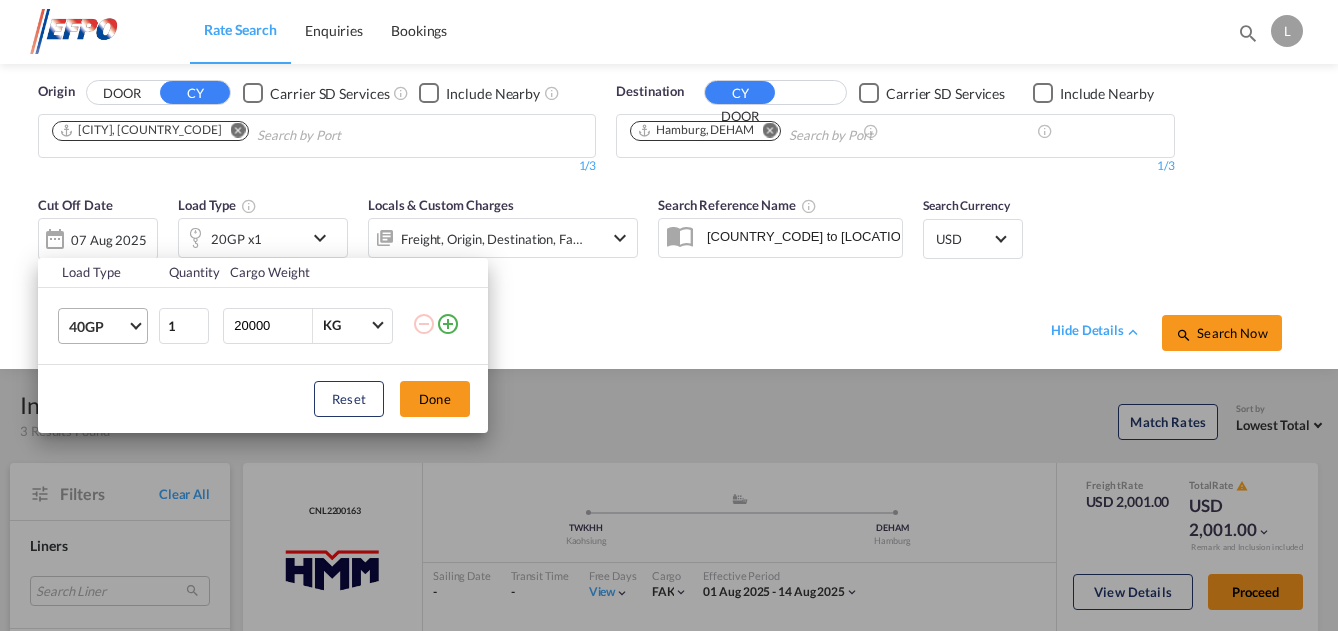 click on "40GP" at bounding box center (98, 327) 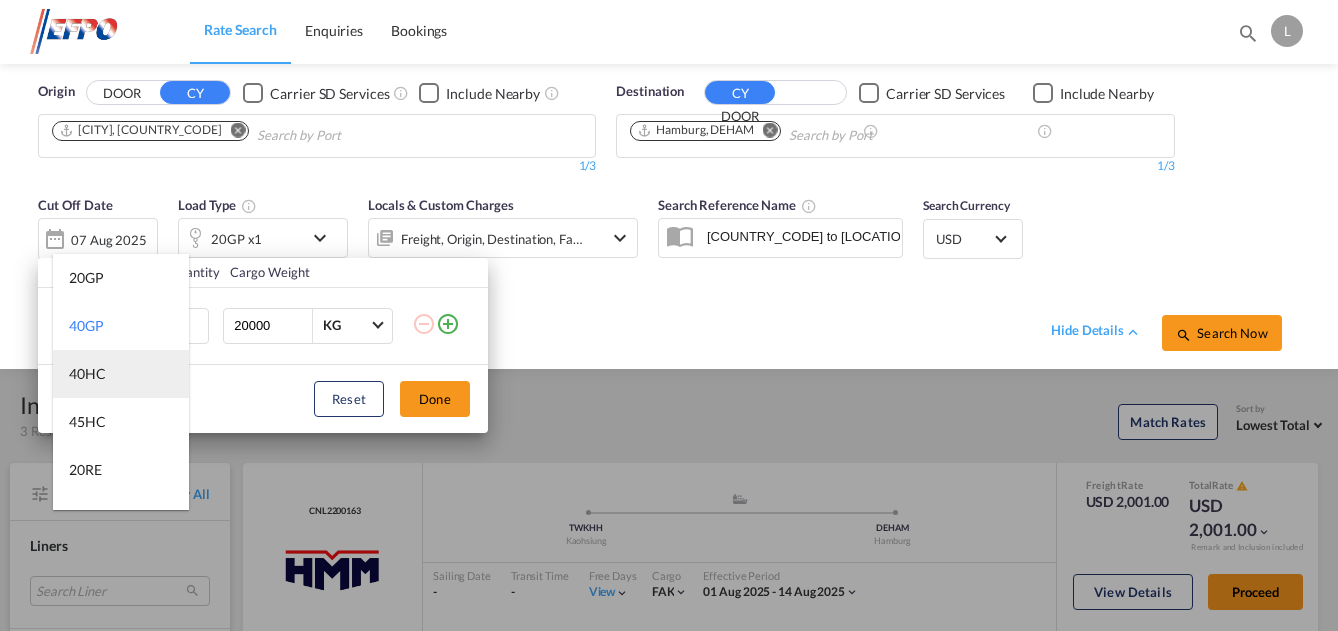 click on "40HC" at bounding box center [87, 374] 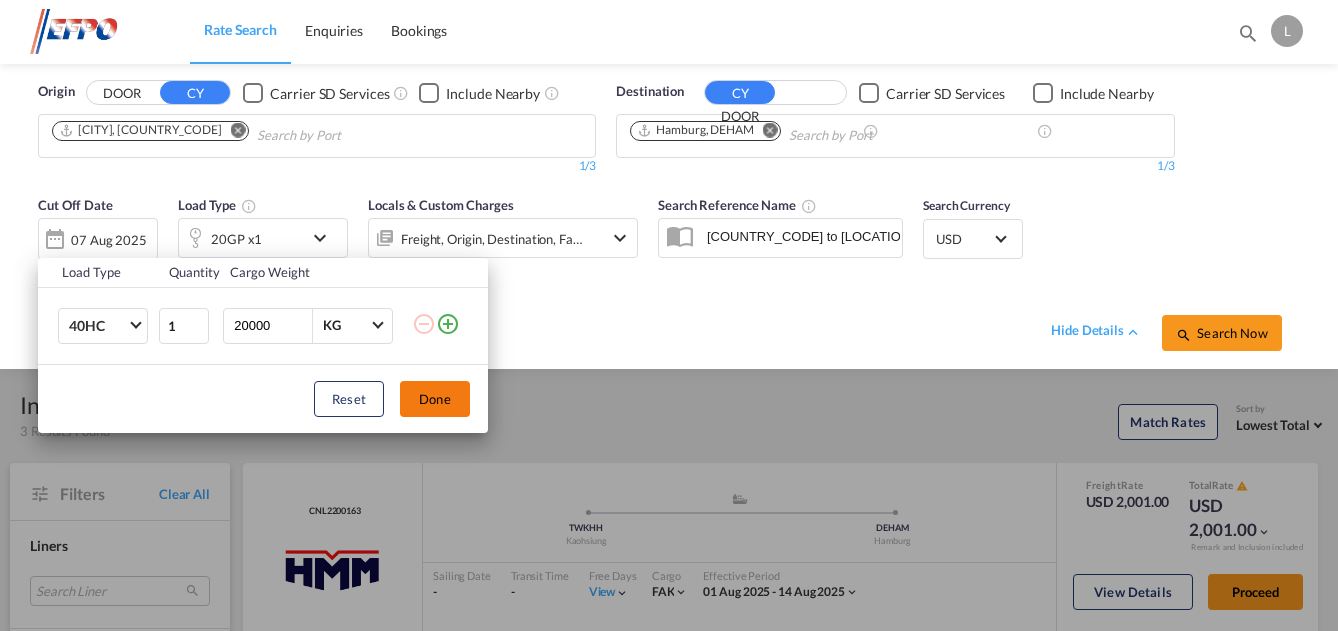 click on "Done" at bounding box center (435, 399) 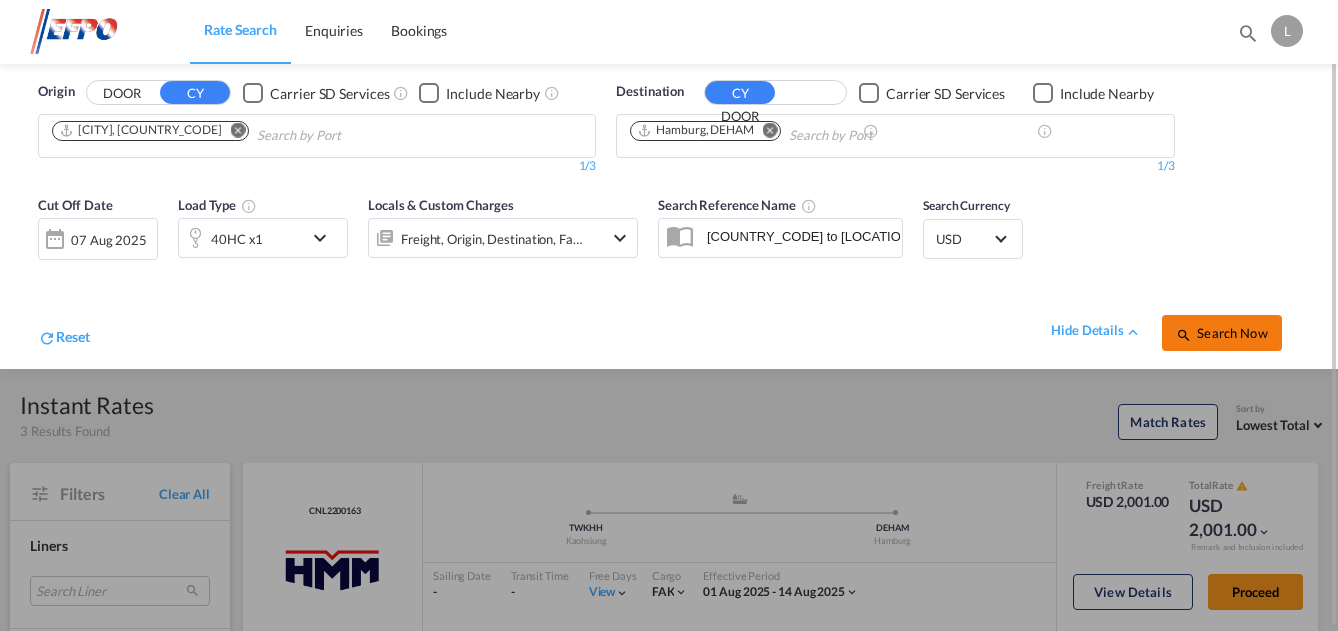 click on "Search Now" at bounding box center (1221, 333) 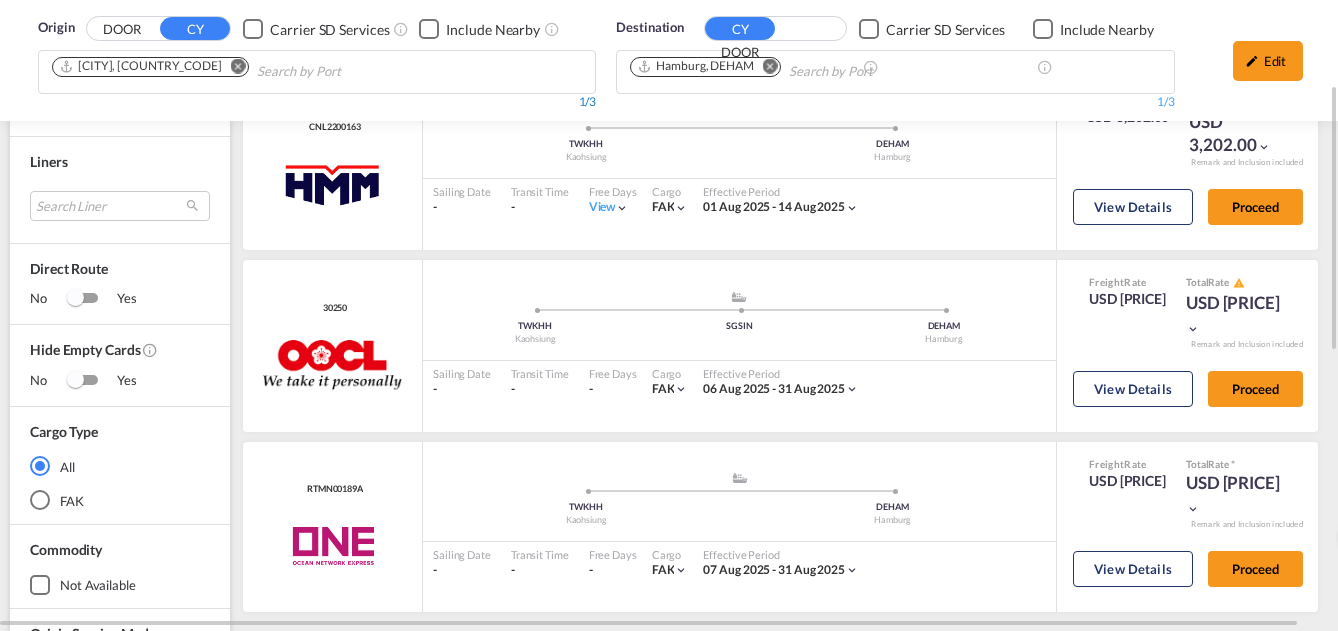 scroll, scrollTop: 0, scrollLeft: 0, axis: both 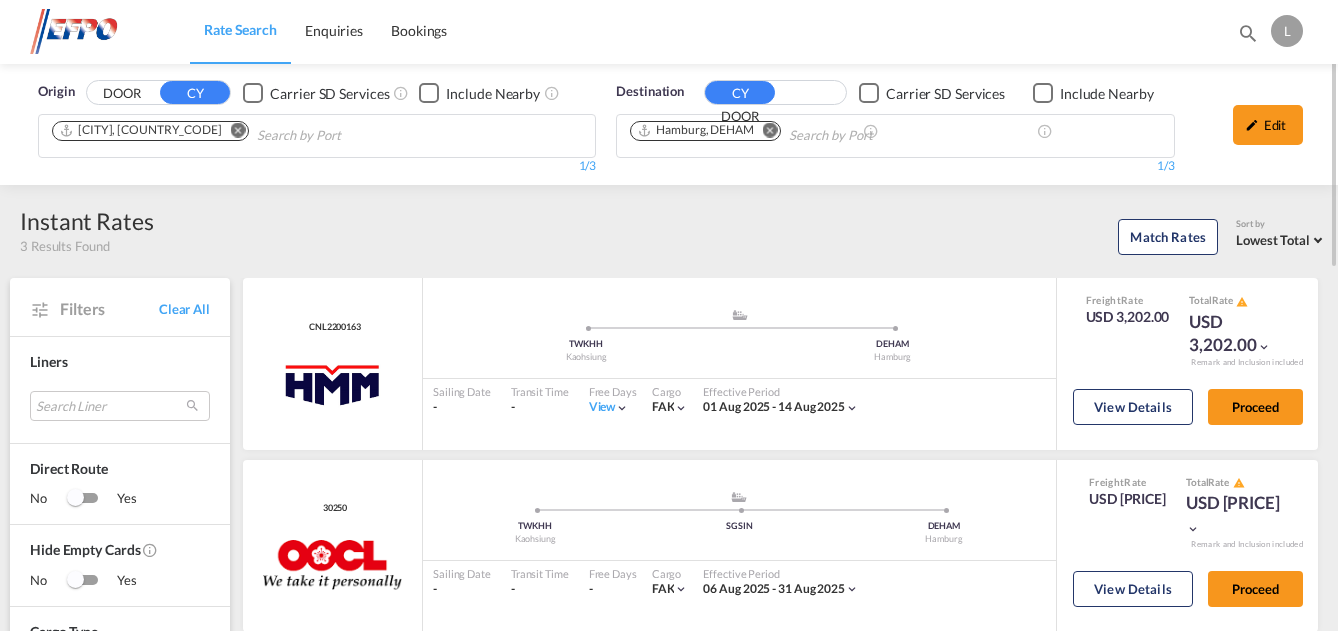 click at bounding box center [238, 130] 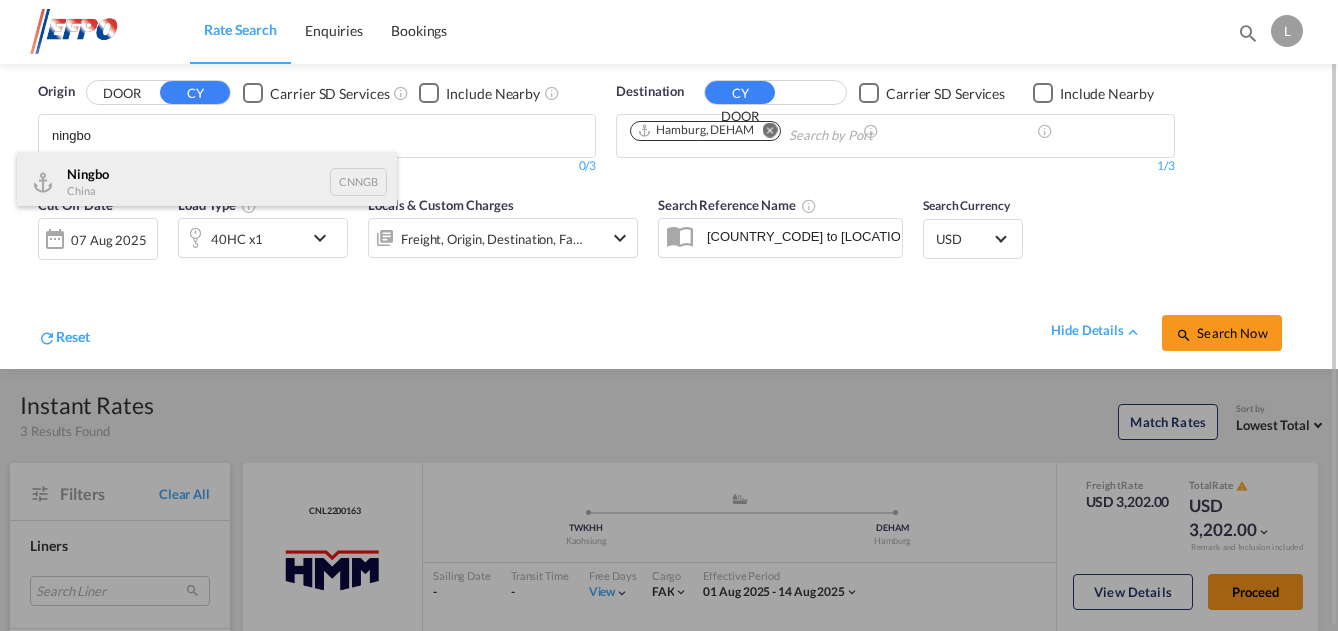 type on "ningbo" 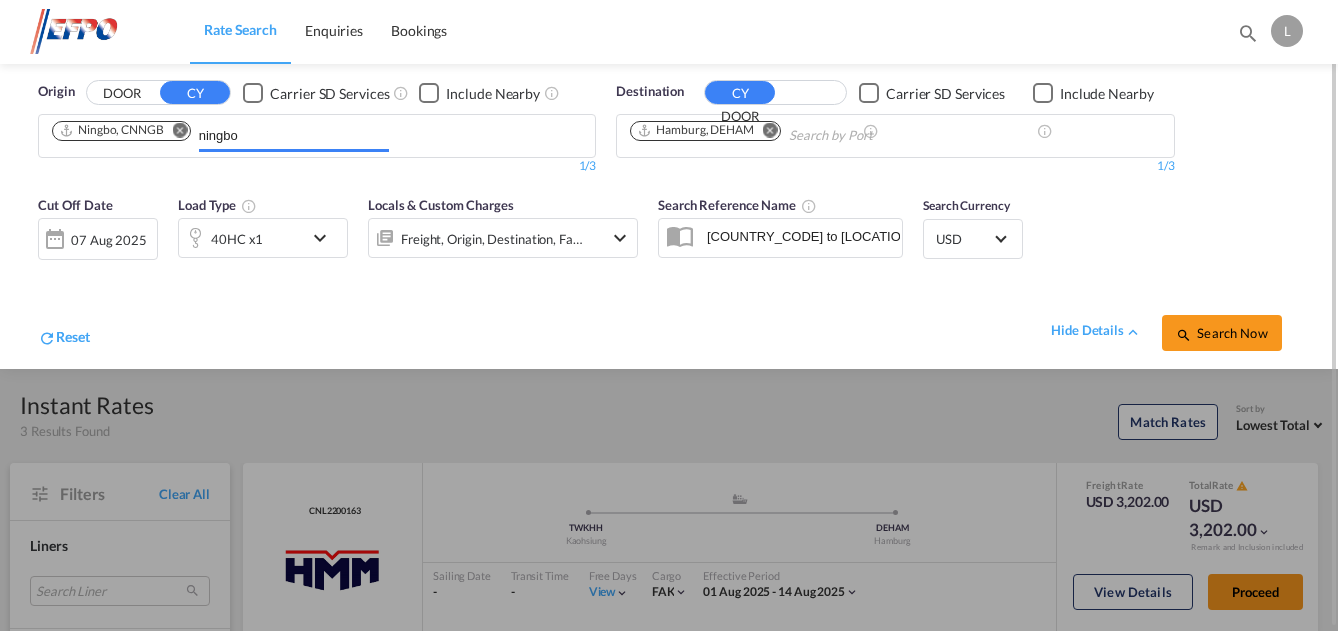 type 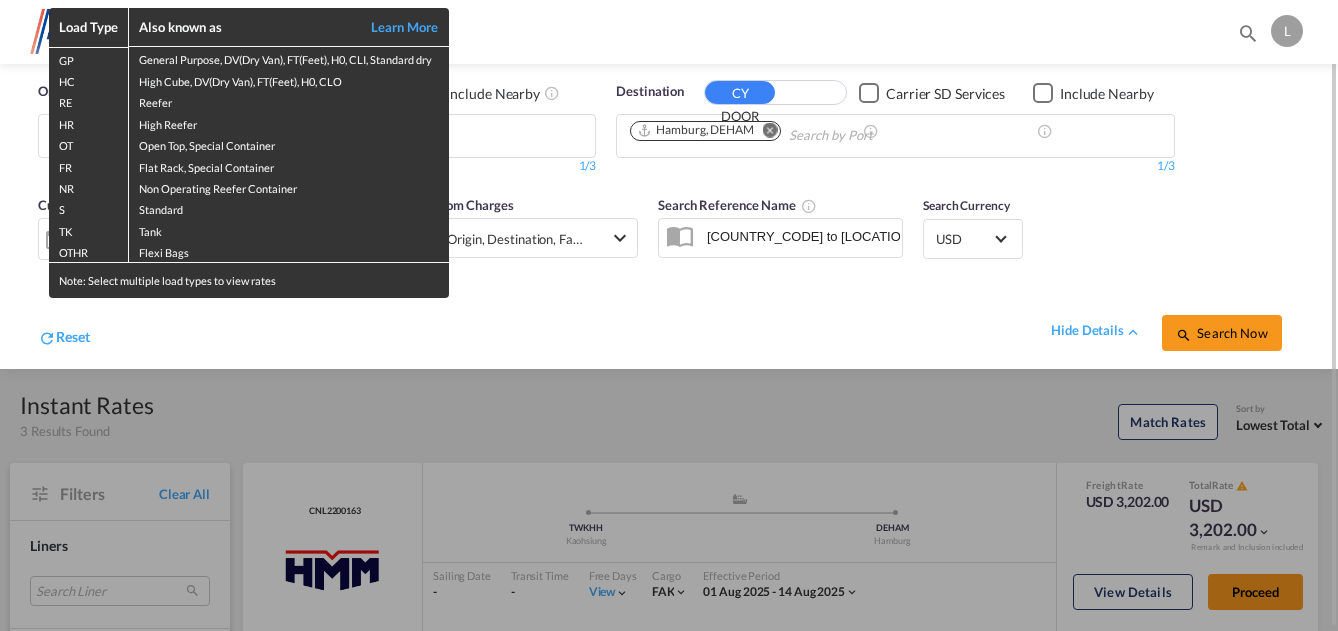 click on "Load Type Also known as Learn More GP
General Purpose, DV(Dry Van), FT(Feet), H0, CLI, Standard dry HC
High Cube, DV(Dry Van), FT(Feet), H0, CLO RE
Reefer HR
High Reefer OT
Open Top, Special Container FR
Flat Rack, Special Container NR
Non Operating Reefer Container S
Standard TK
Tank OTHR
Flexi Bags Note: Select multiple load types to view rates" at bounding box center (669, 315) 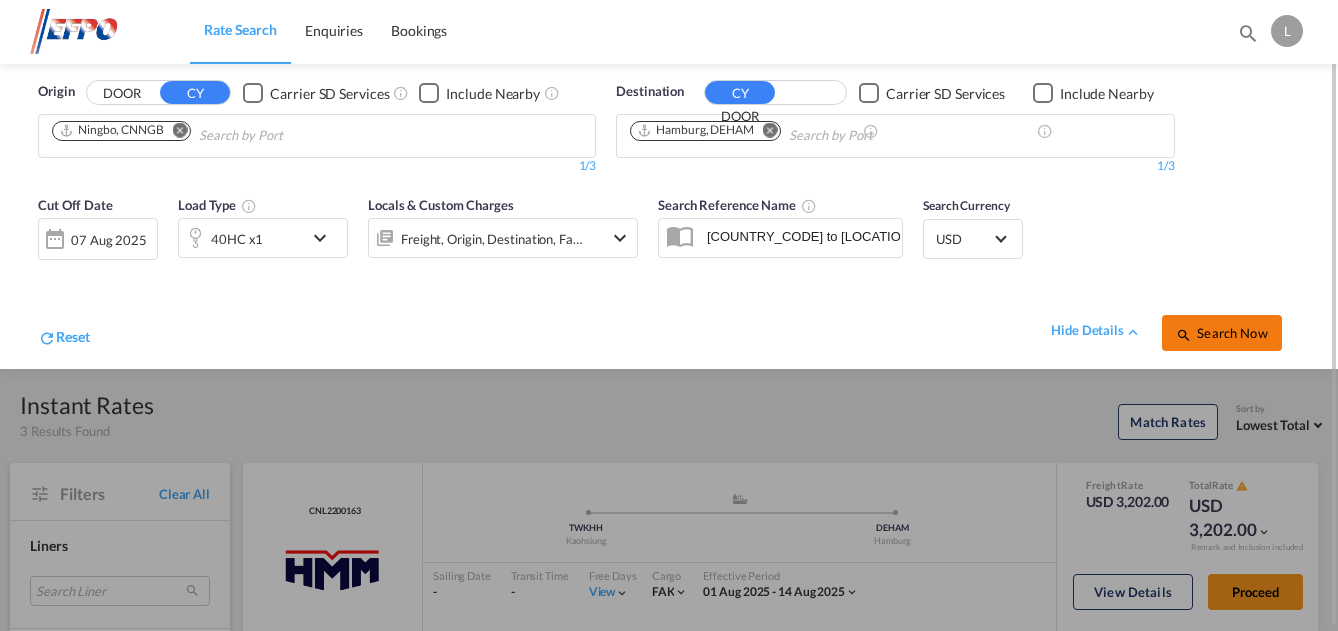 click on "Search Now" at bounding box center (1222, 333) 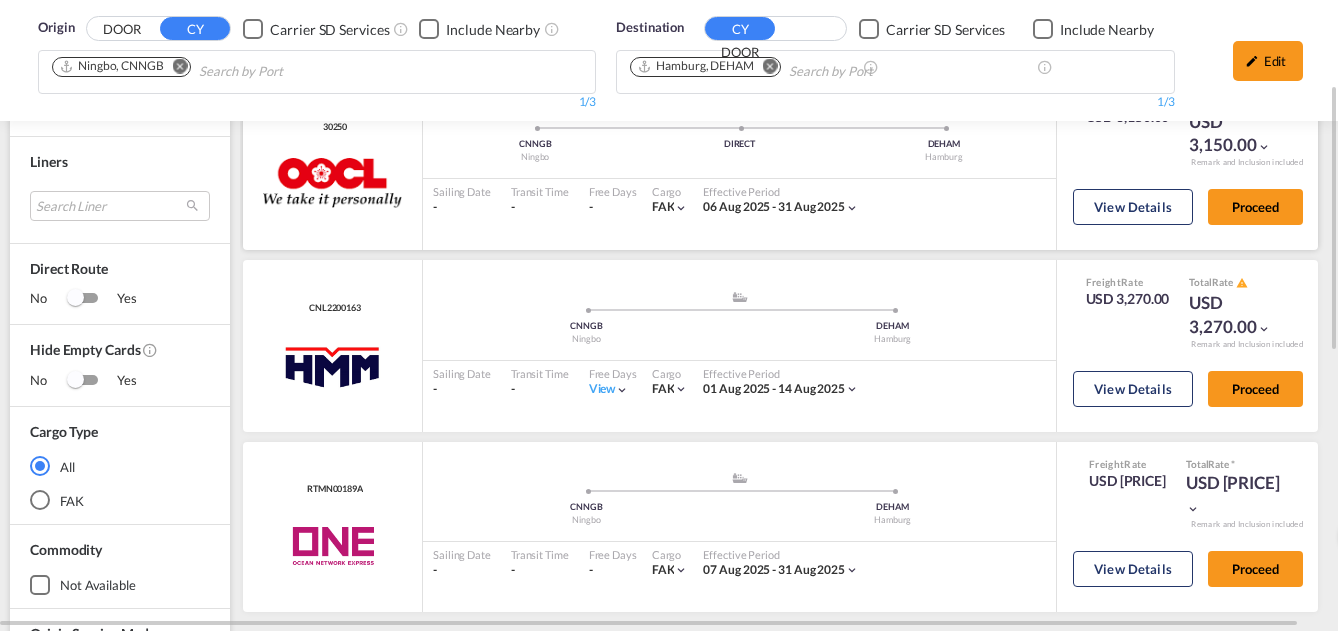 scroll, scrollTop: 0, scrollLeft: 0, axis: both 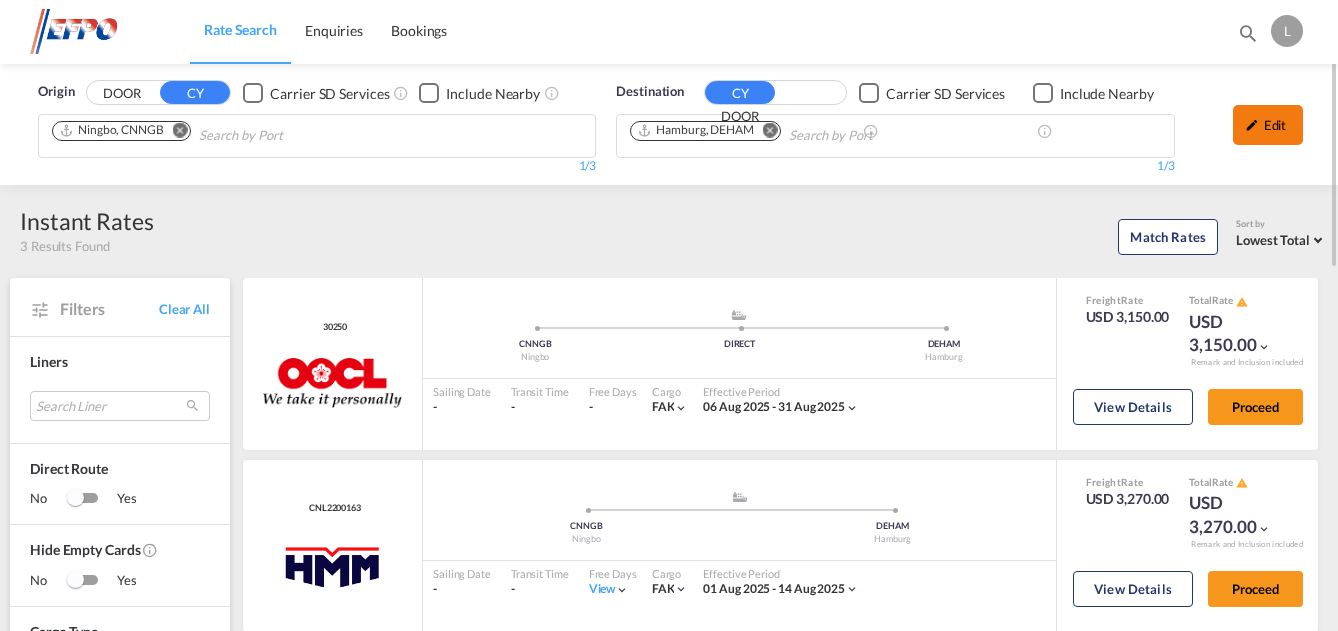 click on "Edit" at bounding box center (1268, 125) 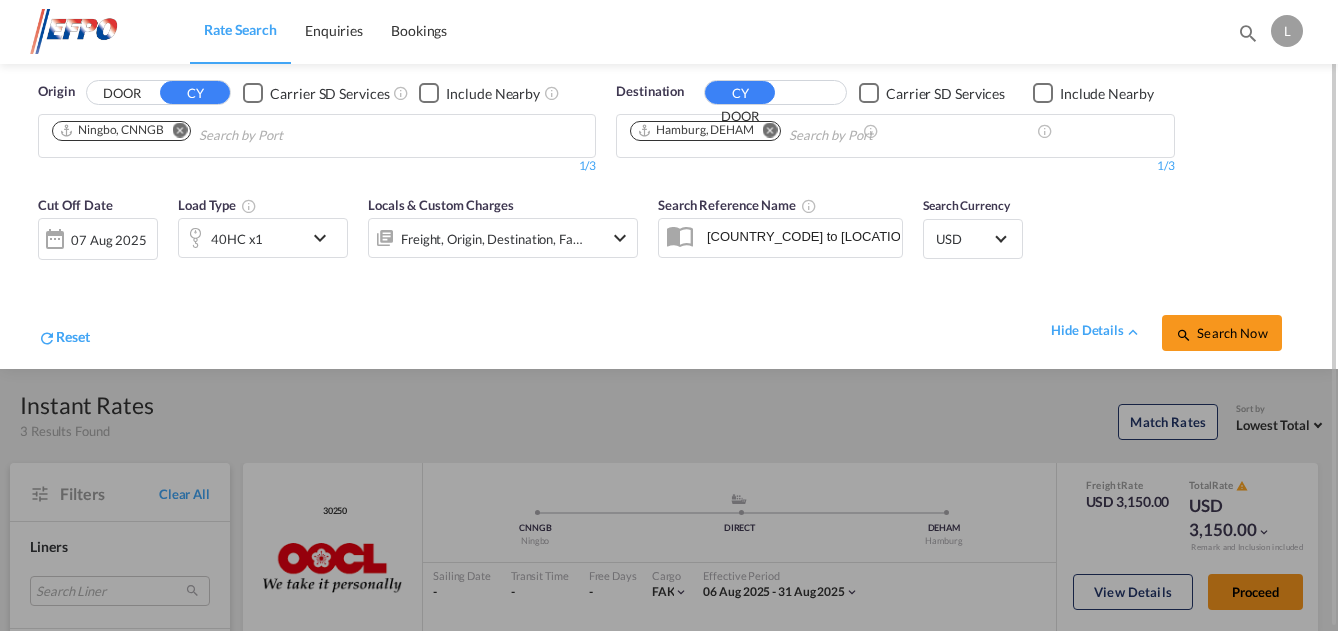 click on "40HC x1" at bounding box center (241, 238) 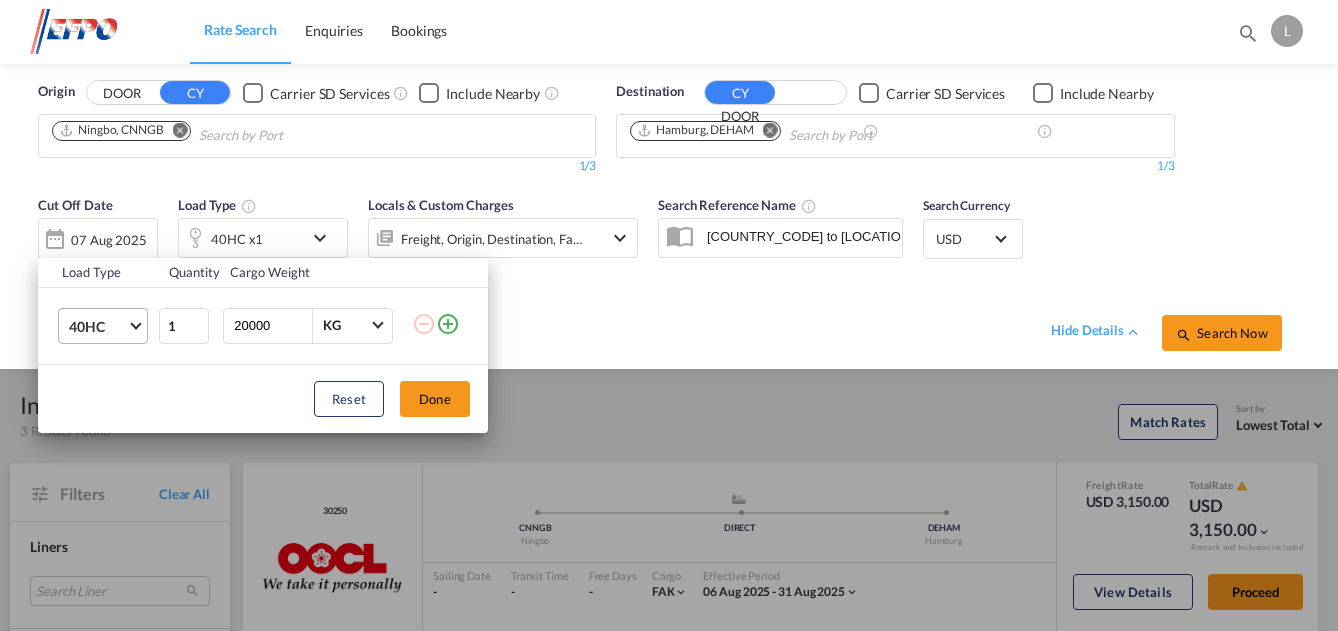 click on "40HC" at bounding box center [98, 327] 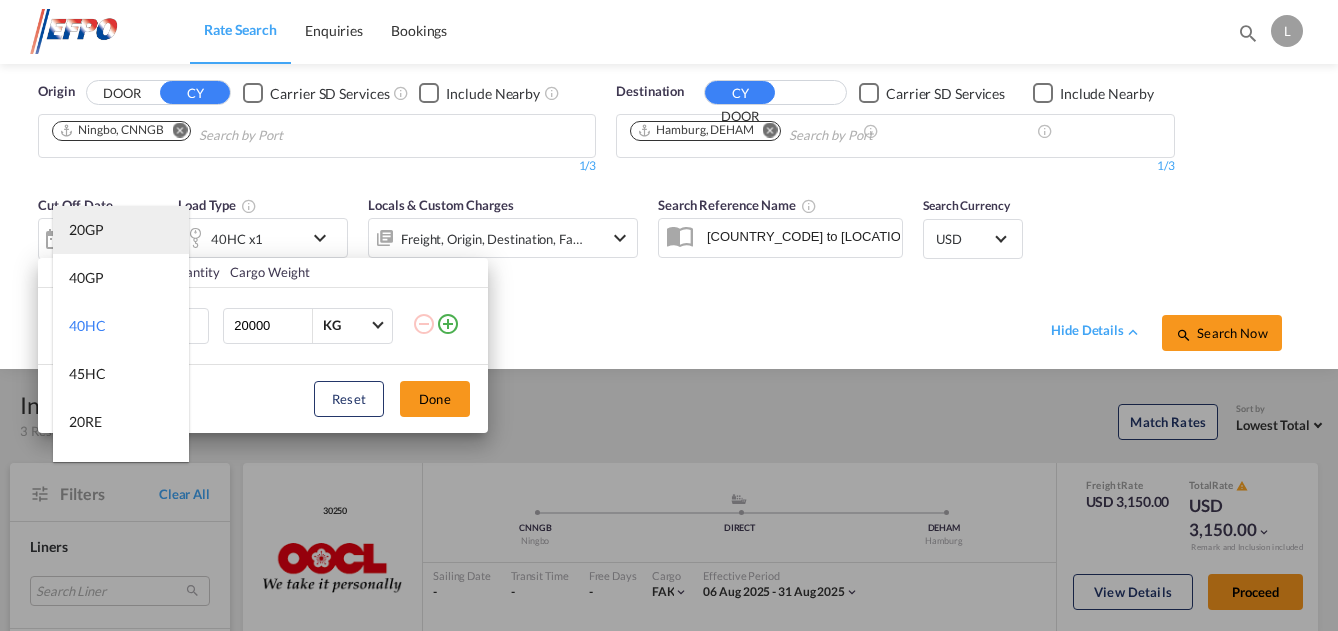 click on "20GP" at bounding box center (121, 230) 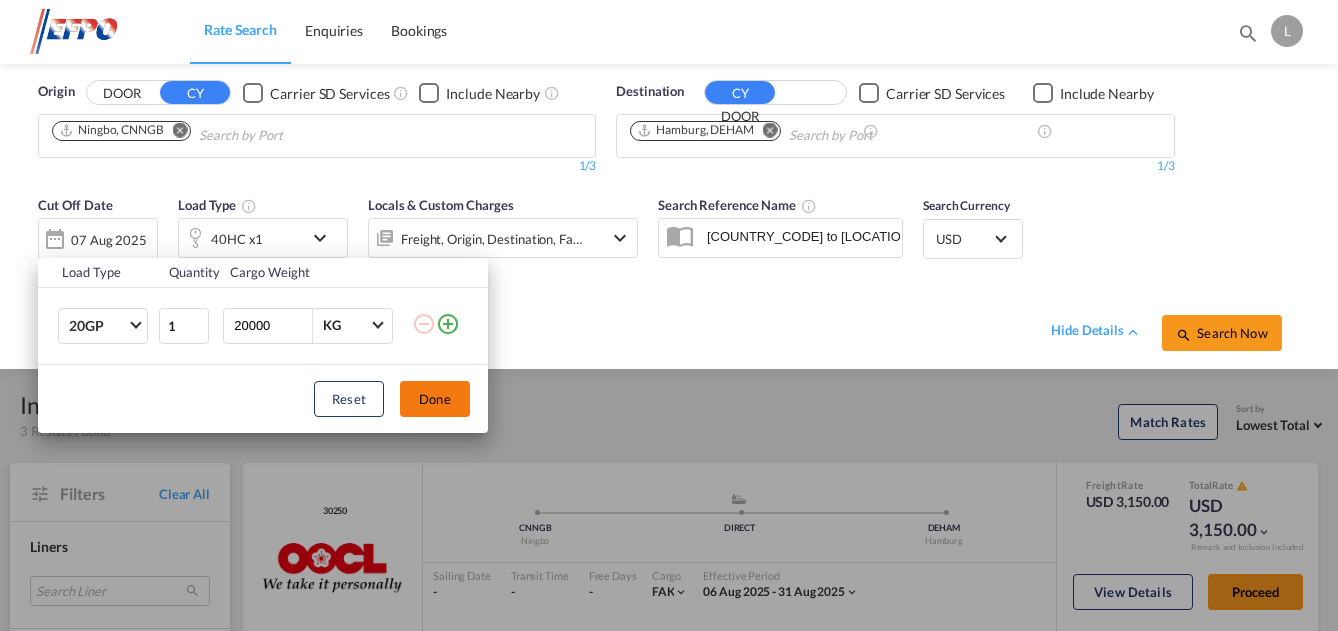 click on "Done" at bounding box center [435, 399] 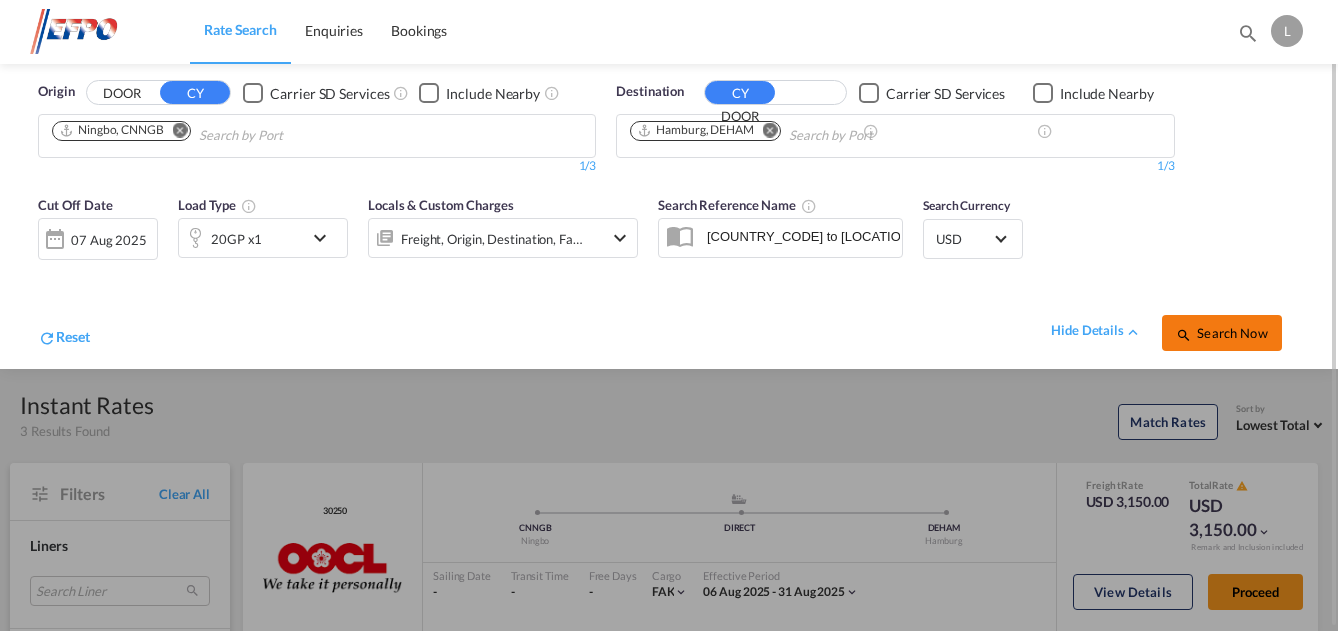 click on "Search Now" at bounding box center [1221, 333] 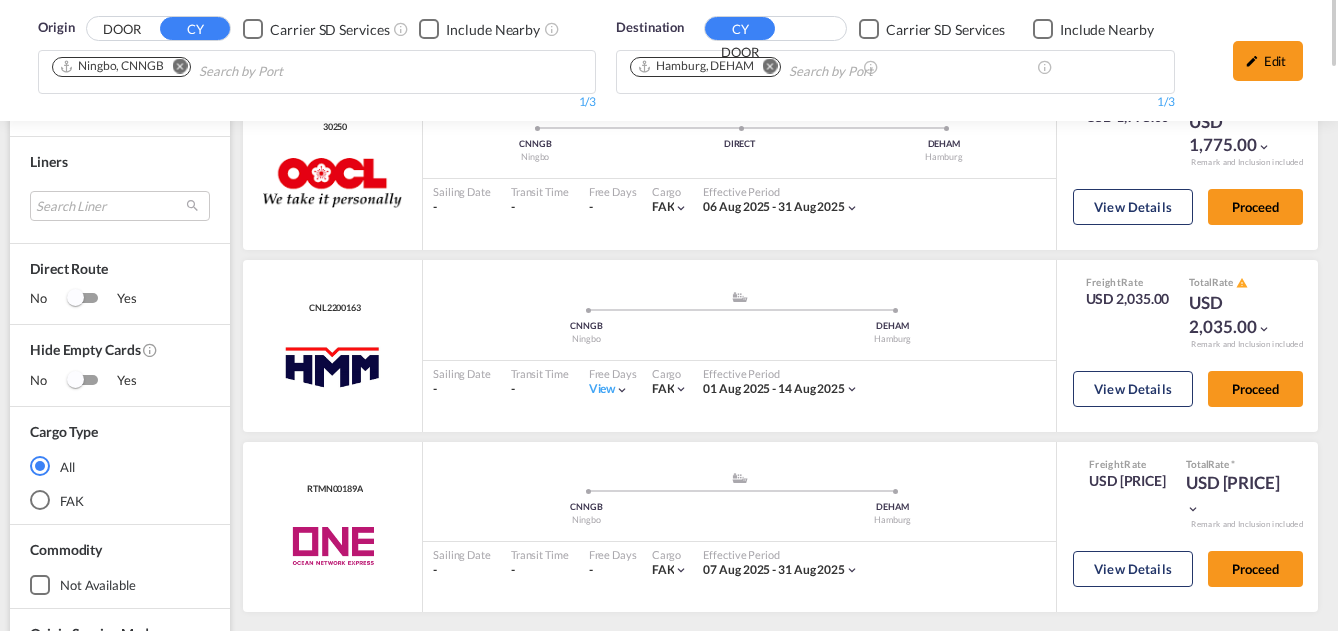 scroll, scrollTop: 0, scrollLeft: 0, axis: both 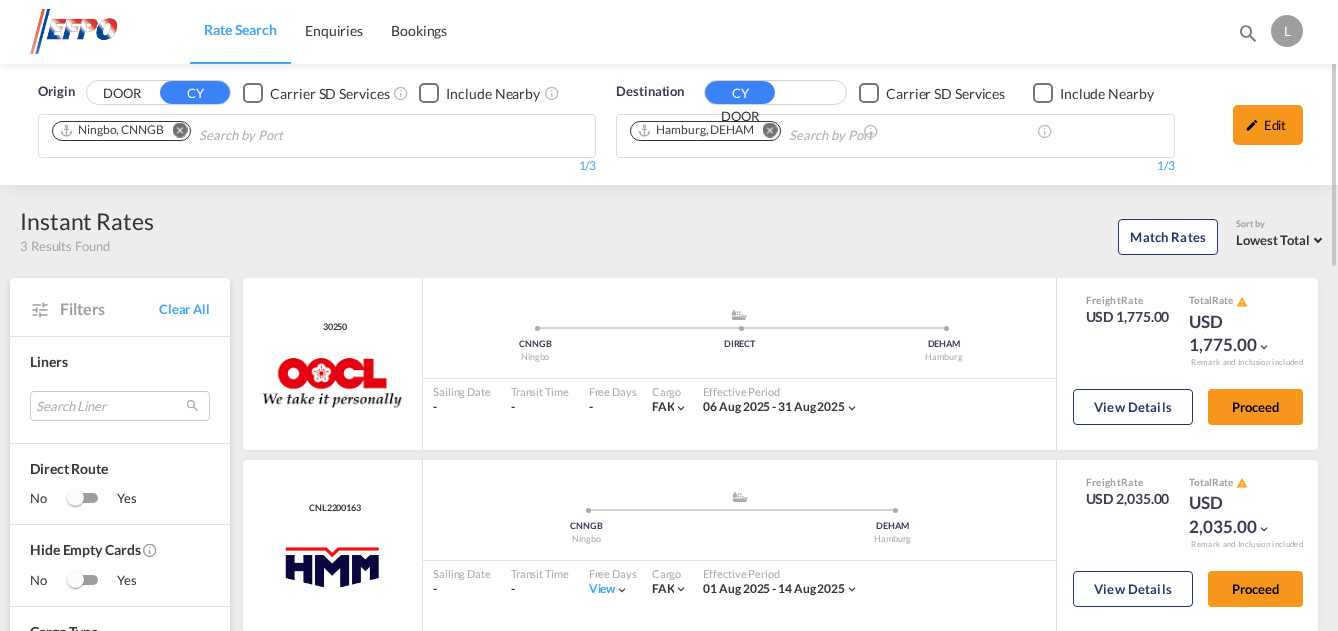 click at bounding box center [180, 130] 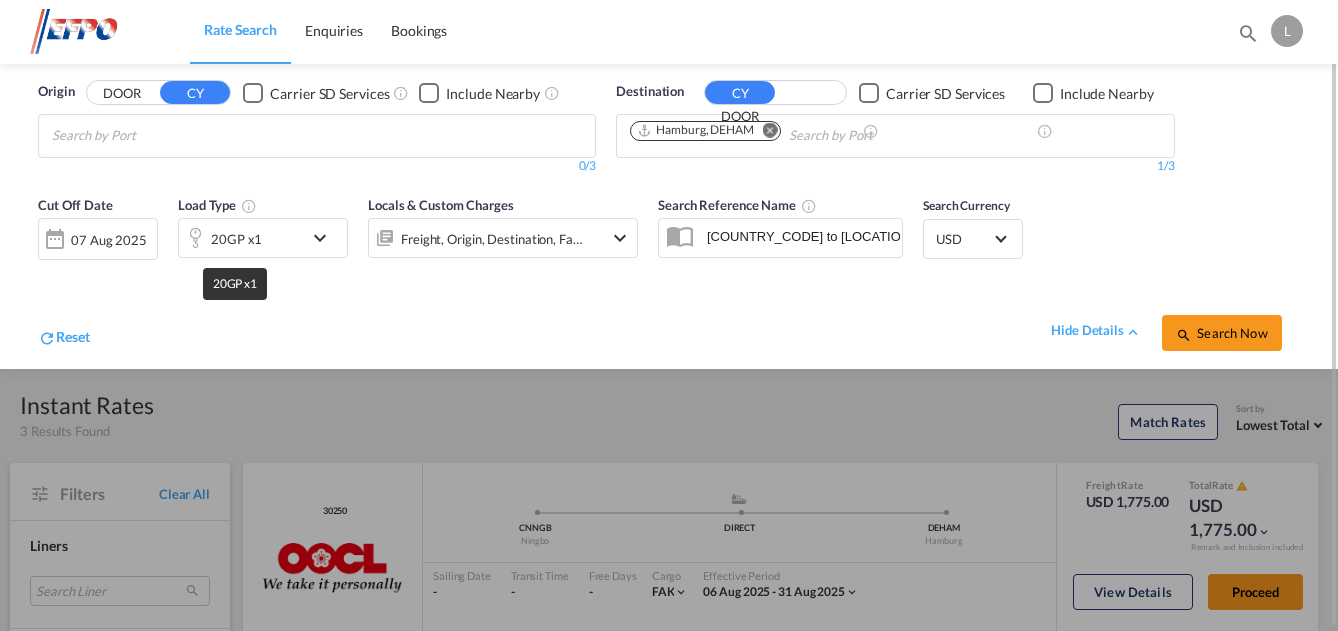 click on "20GP x1" at bounding box center (236, 239) 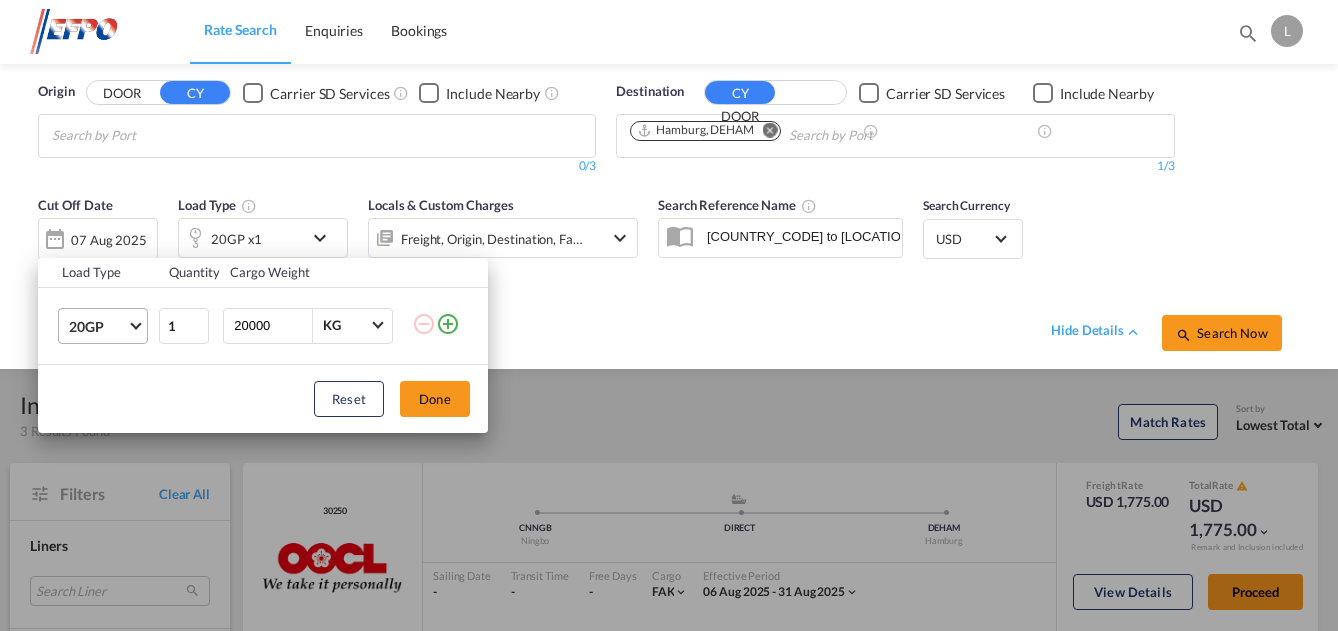click on "20GP" at bounding box center [98, 327] 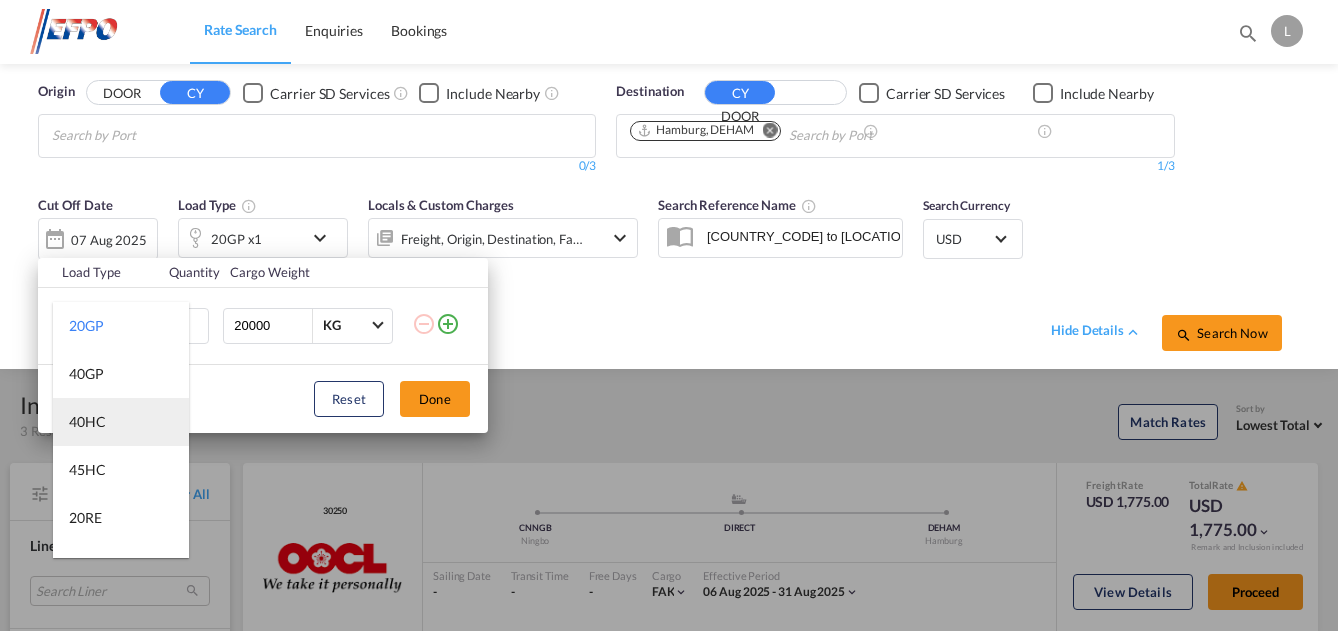 click on "40HC" at bounding box center (121, 422) 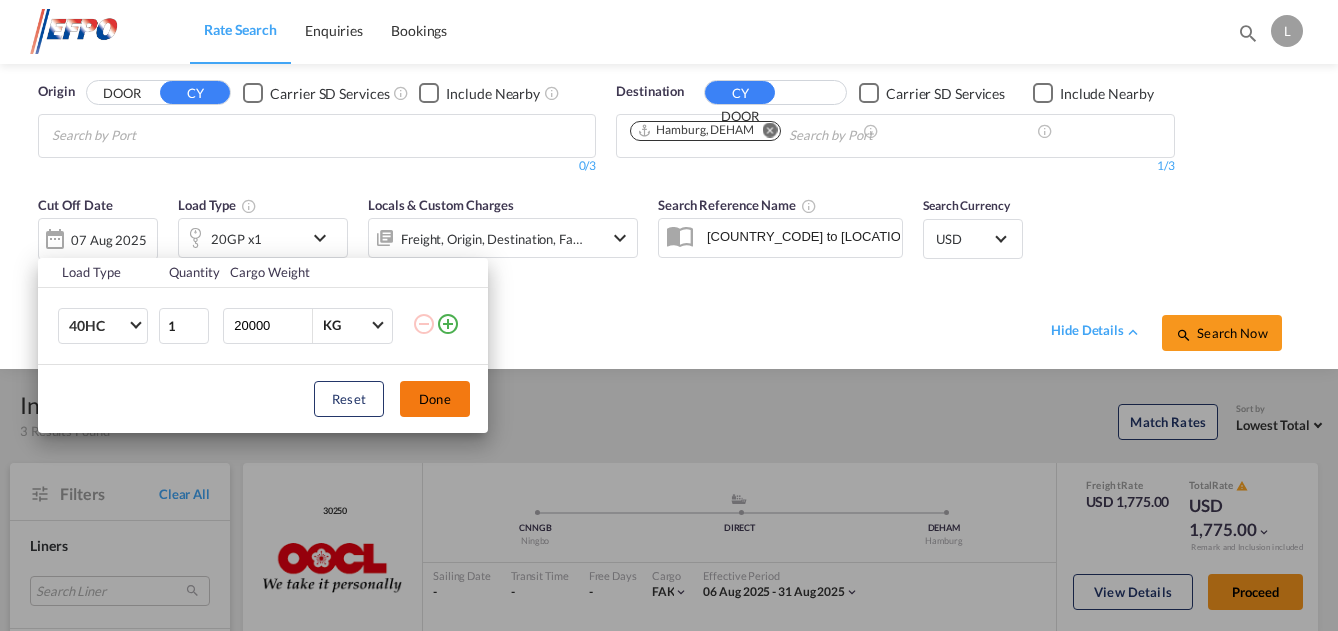 click on "Done" at bounding box center [435, 399] 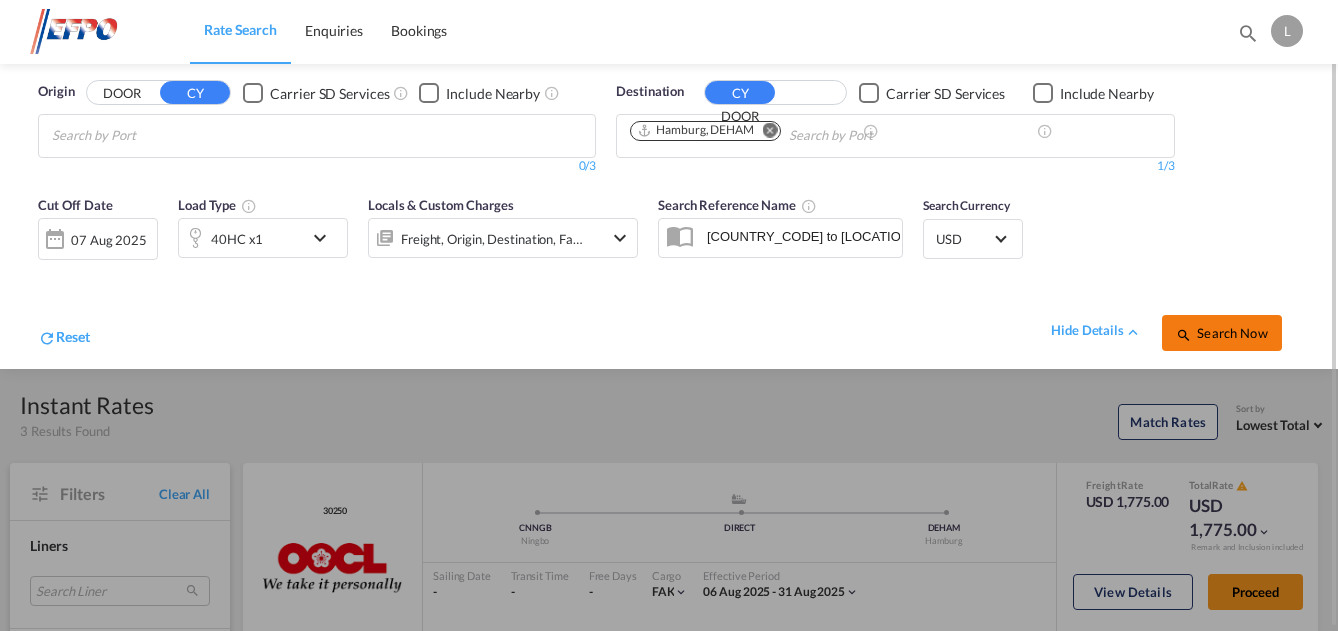 click on "Search Now" at bounding box center (1221, 333) 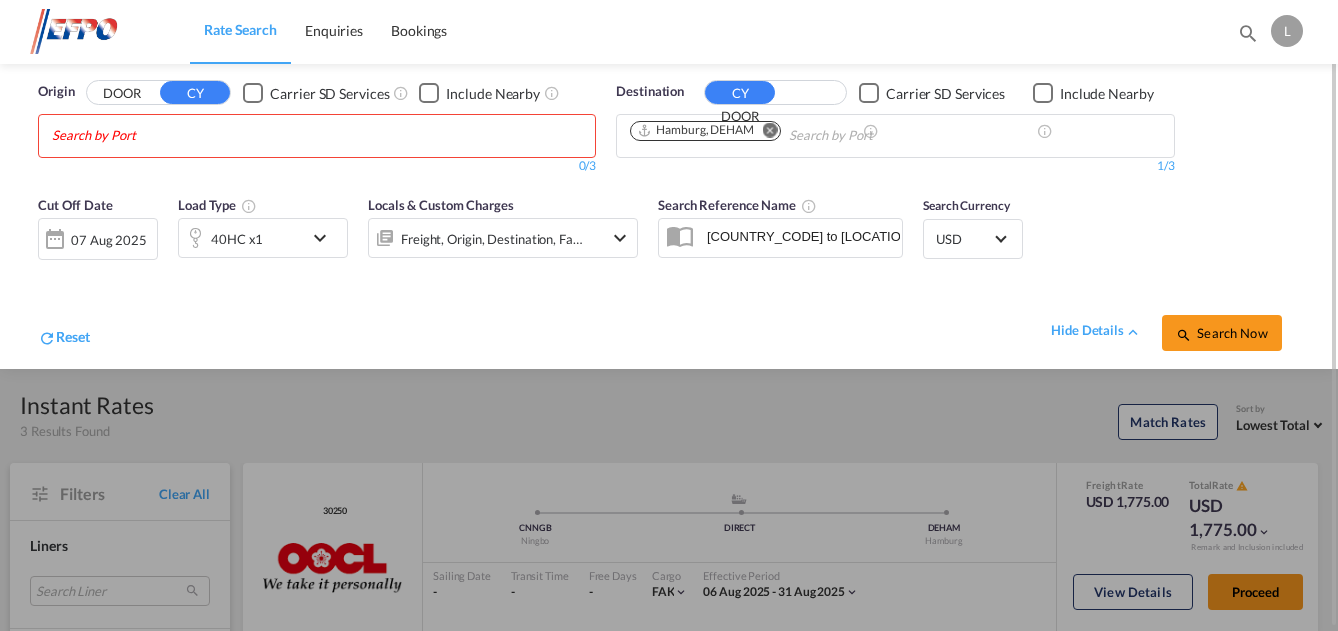 click on "40HC x1" at bounding box center [241, 238] 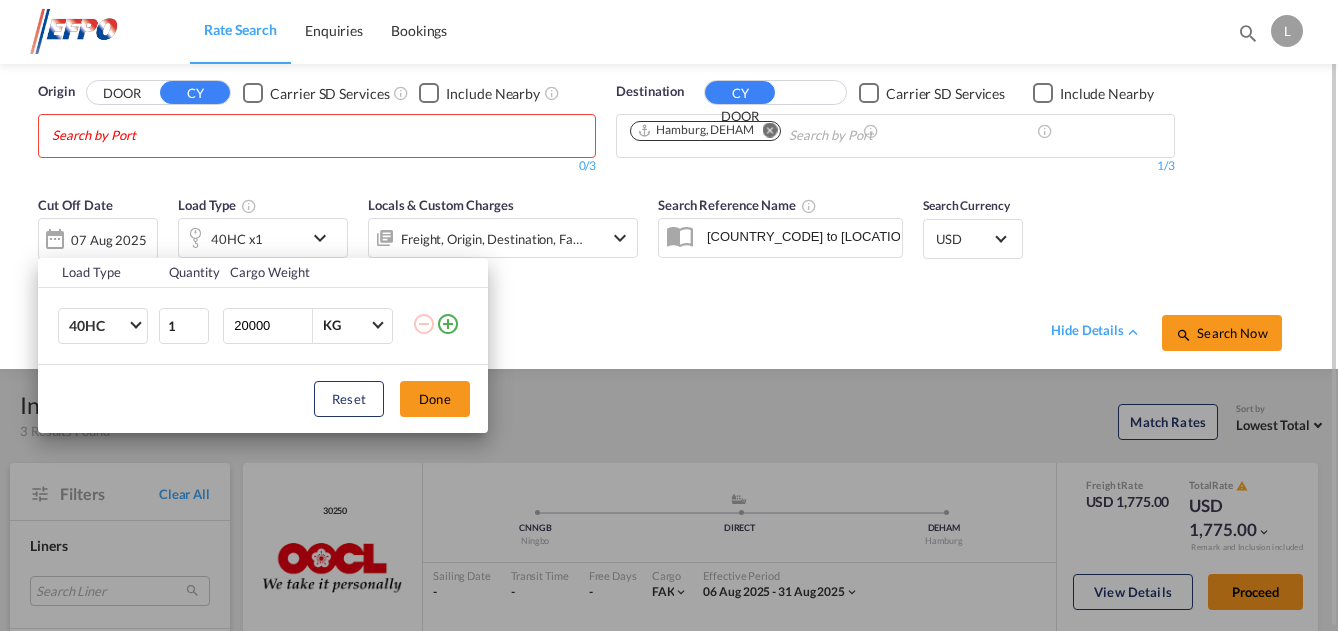 click on "Load Type
Quantity Cargo Weight
40HC
20GP
40GP
40HC
45HC
20RE
40RE
40HR
20OT
40OT
20FR
40FR
40NR
20NR
45S
20TK
40TK
OTHR
53HC
20HC
20FX
1 20000 KG KG
Load type addition is restricted to 4 Reset Done" at bounding box center [669, 315] 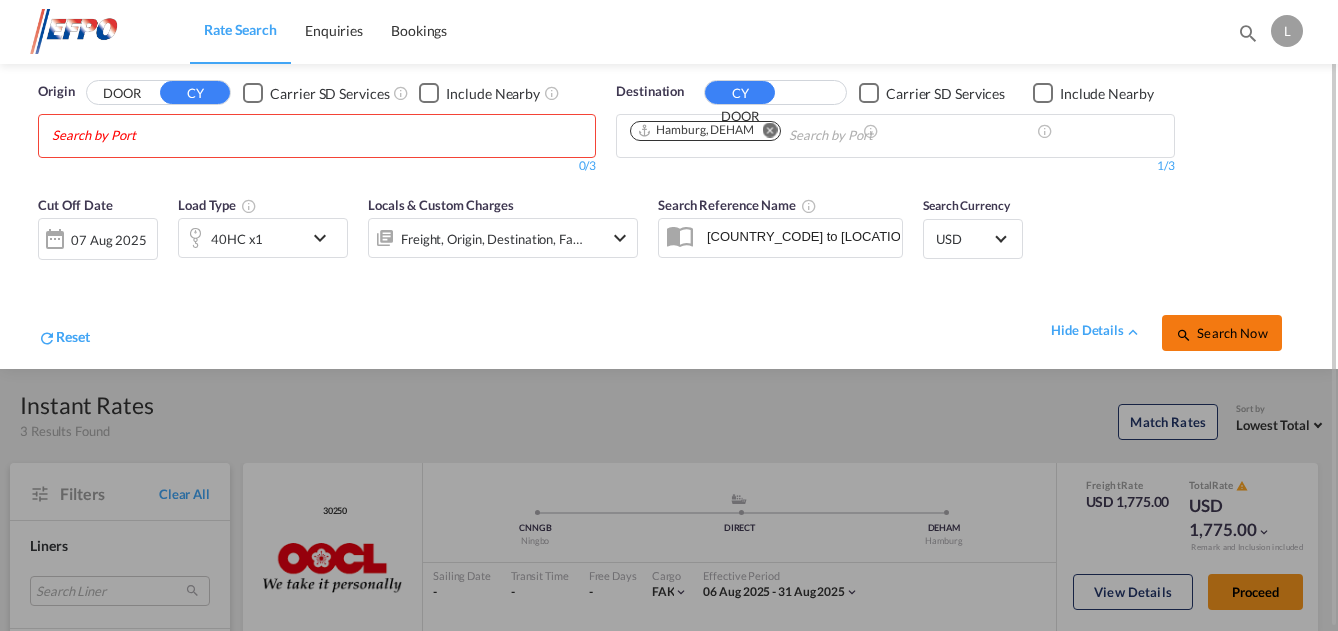 click on "Search Now" at bounding box center [1221, 333] 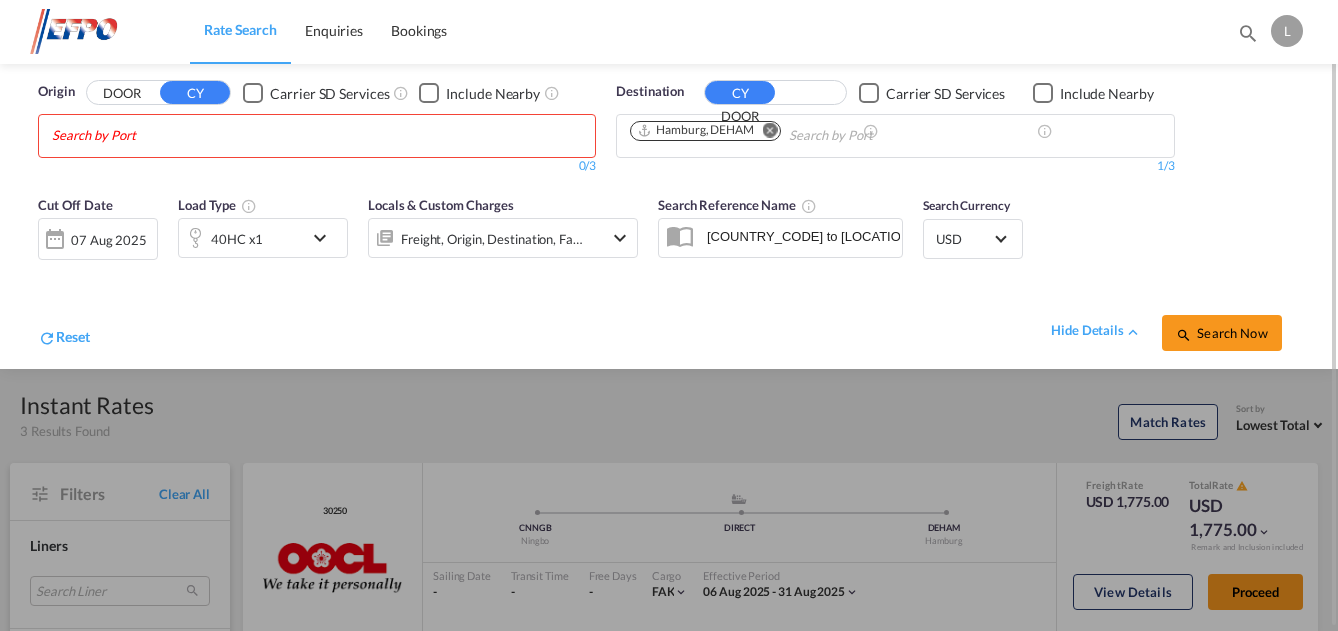 click on "Rate Search
Enquiries
Bookings
Rate Search
Enquiries
Bookings" at bounding box center [669, 315] 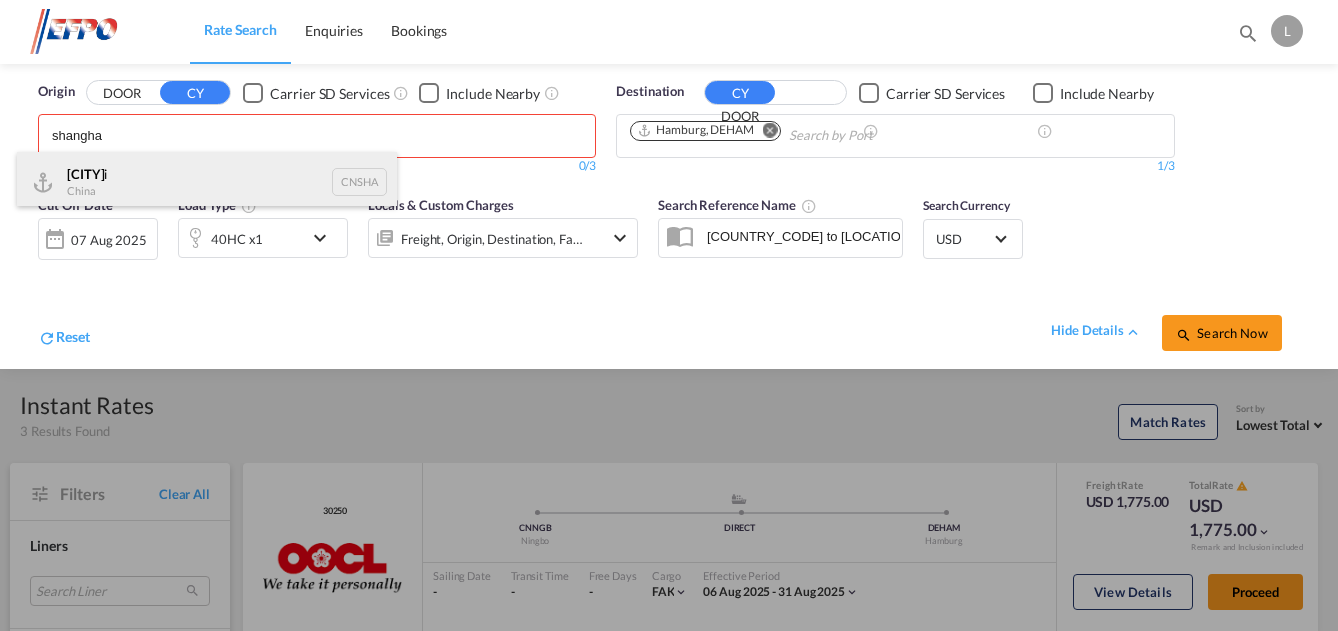 type on "shangha" 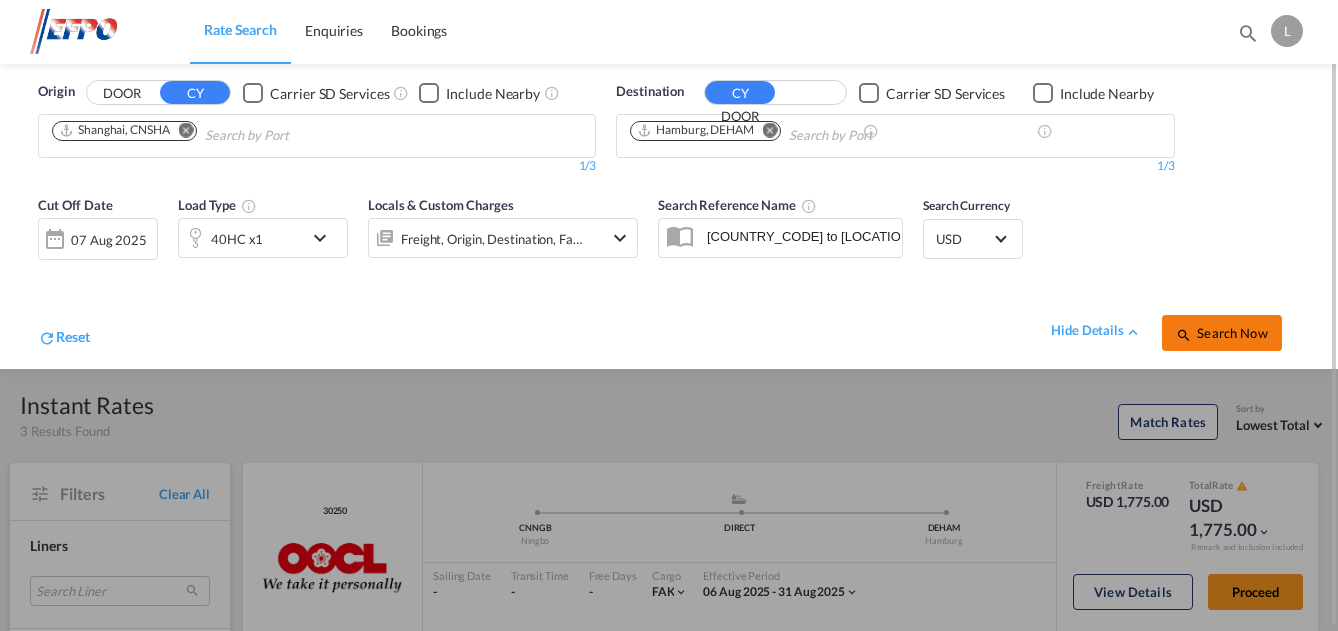 click on "Search Now" at bounding box center [1221, 333] 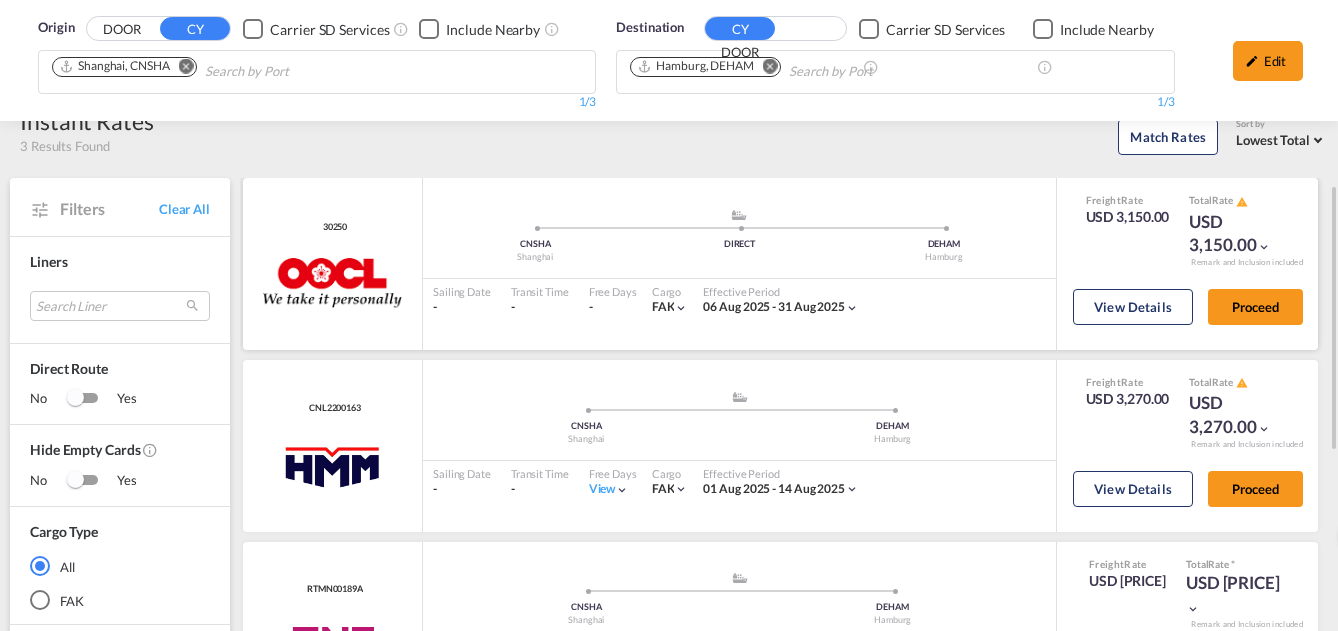 scroll, scrollTop: 200, scrollLeft: 0, axis: vertical 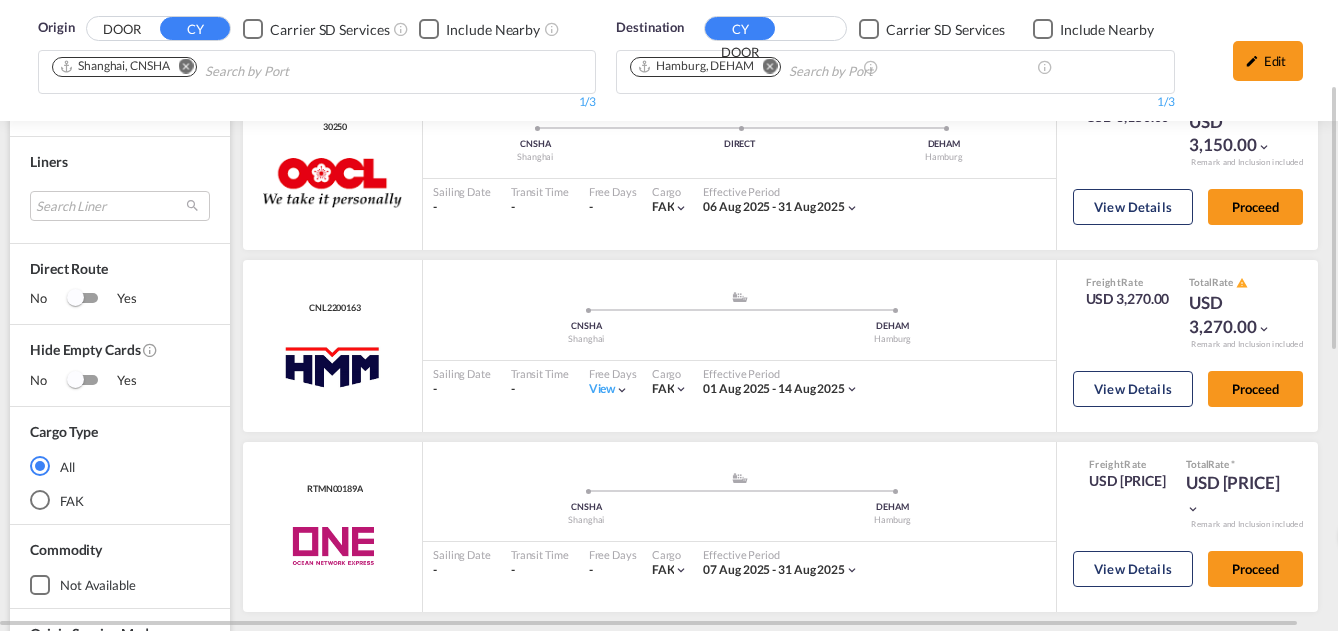 click at bounding box center [186, 66] 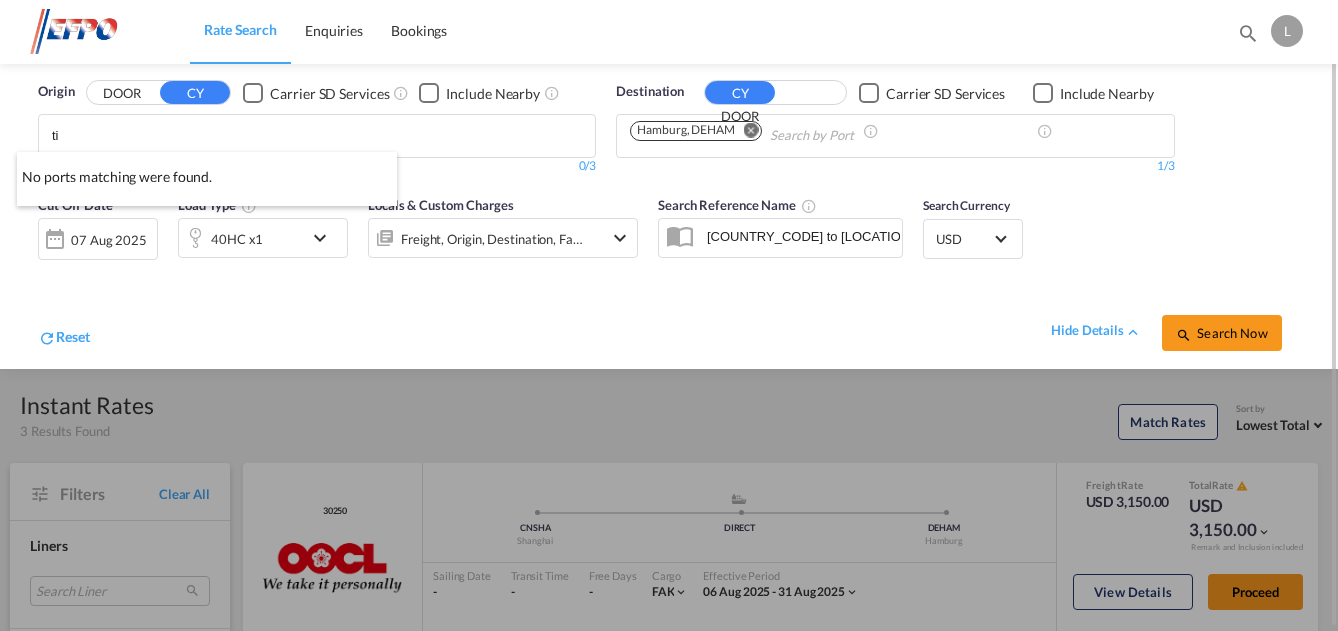 type on "t" 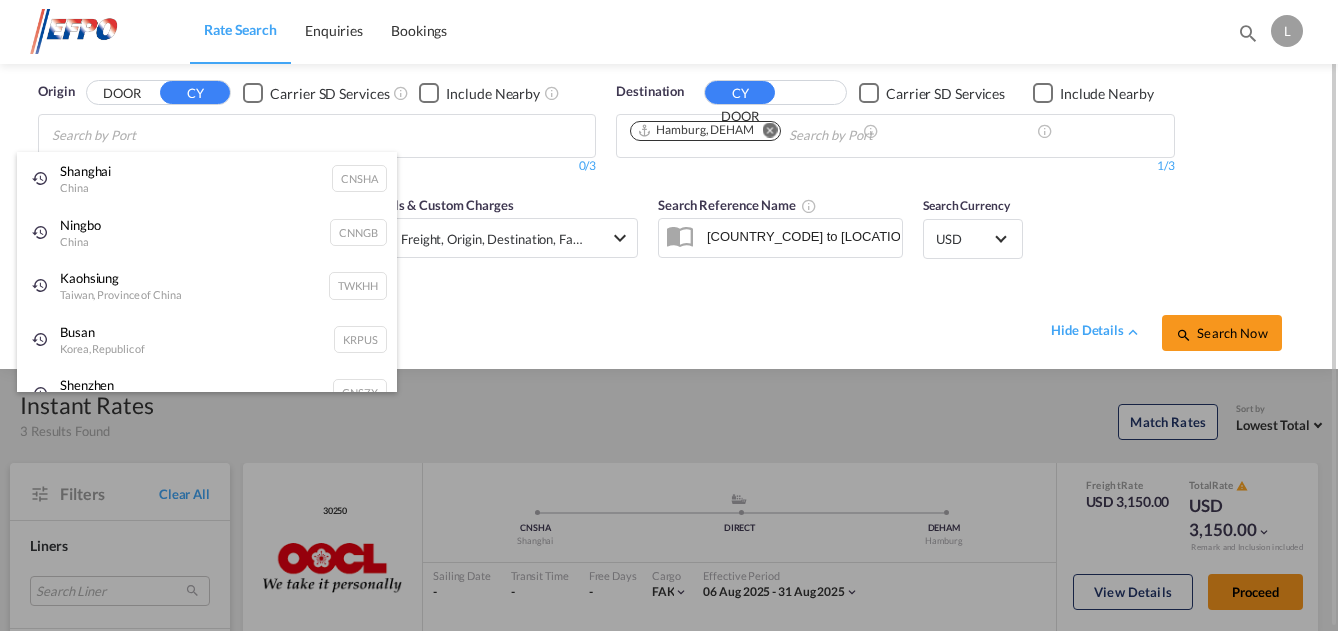type on "c" 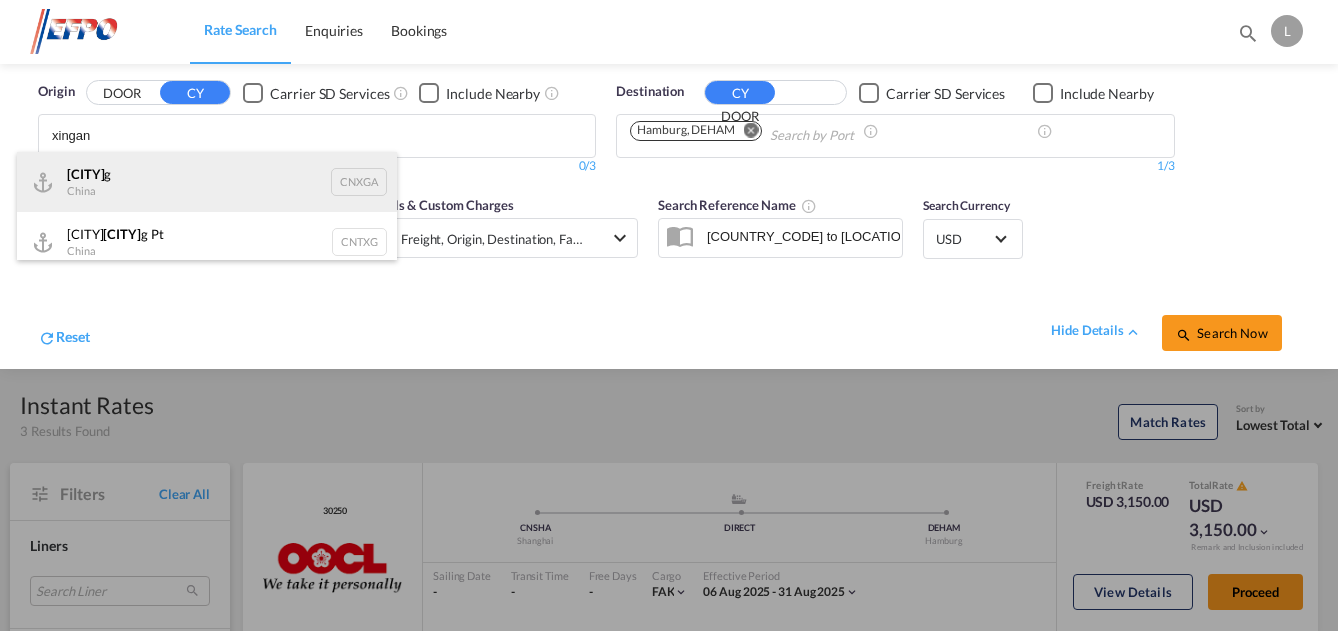 type on "xingan" 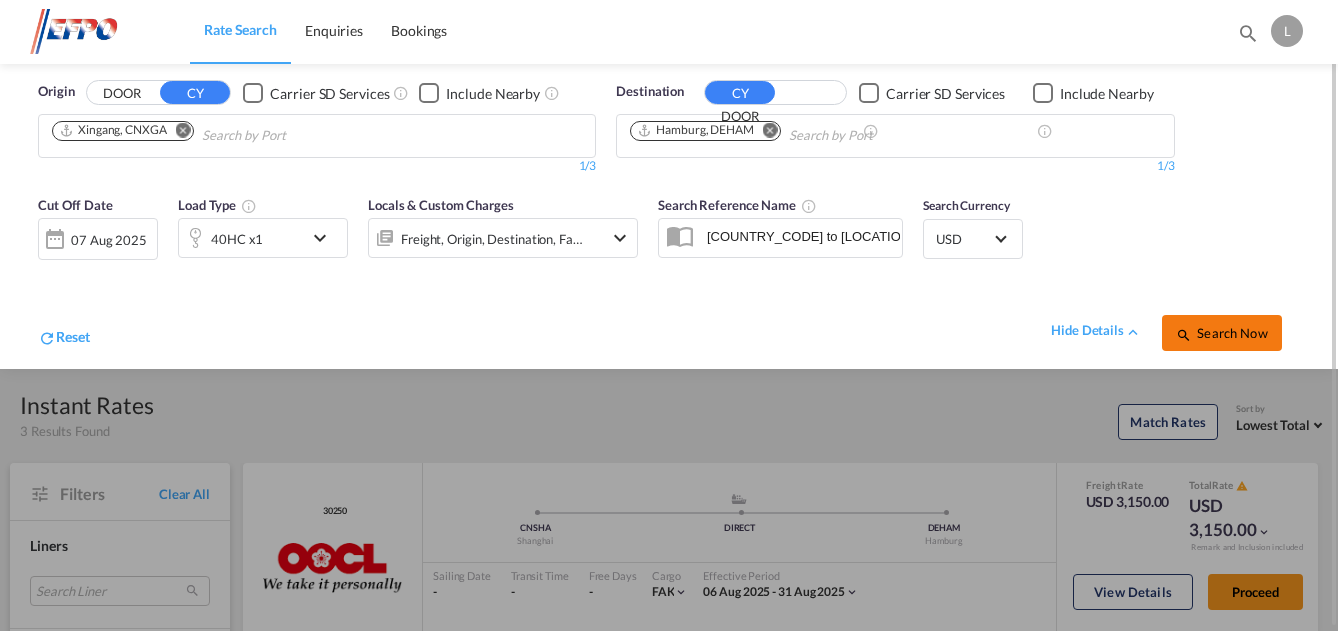 click on "Search Now" at bounding box center [1221, 333] 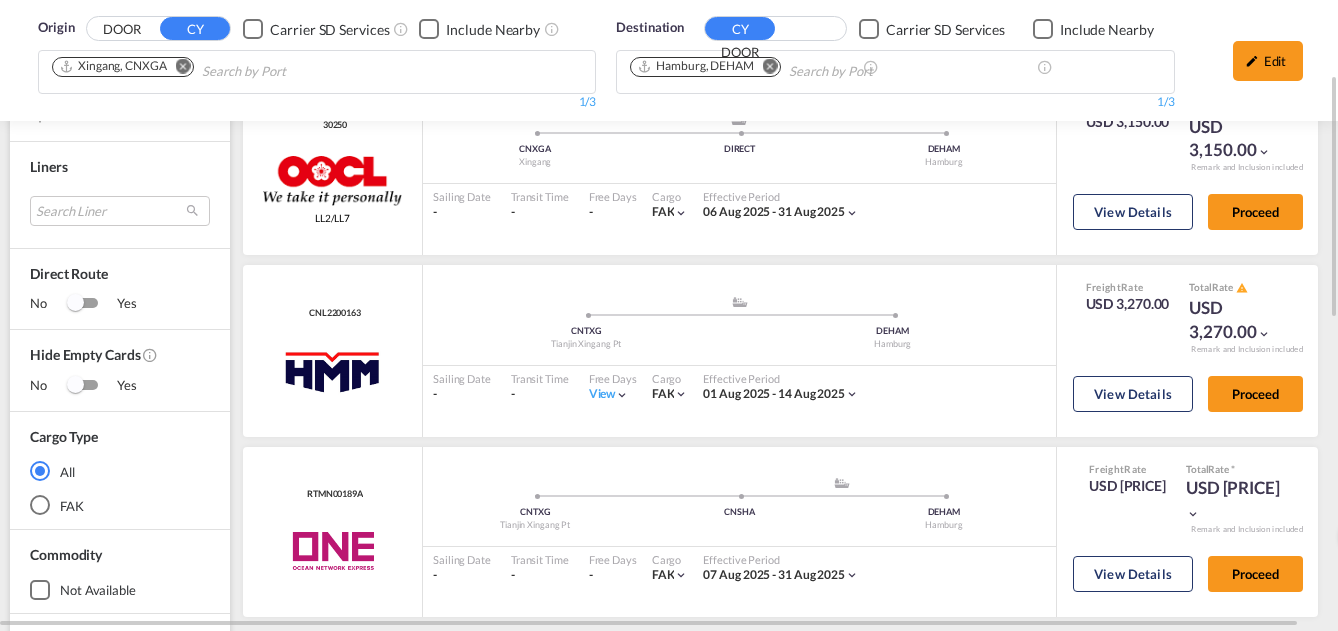 scroll, scrollTop: 0, scrollLeft: 0, axis: both 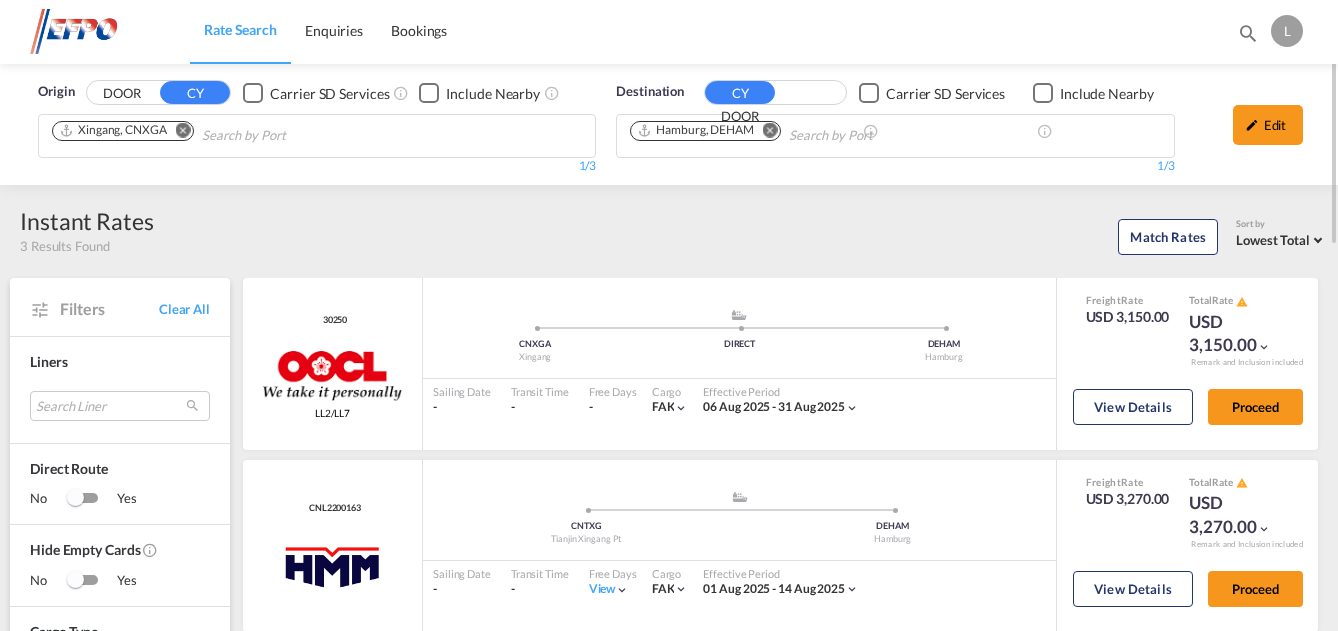 click at bounding box center [183, 130] 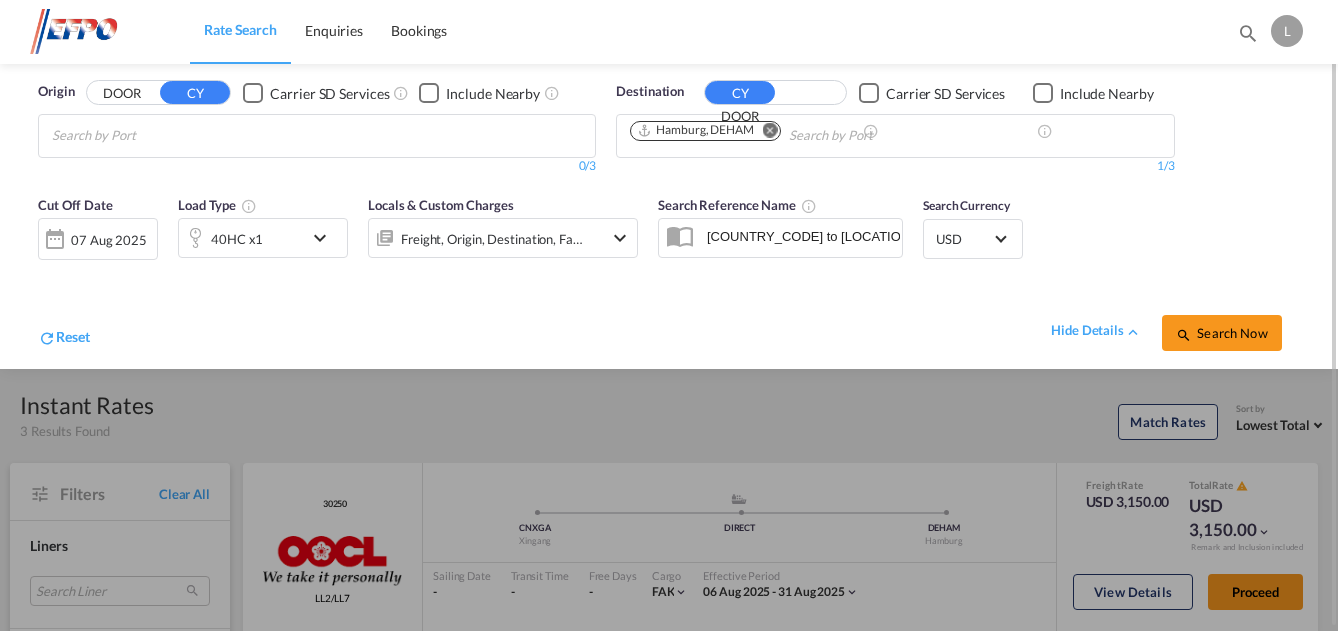 click on "Rate Search
Enquiries
Bookings
Rate Search
Enquiries
Bookings" at bounding box center (669, 315) 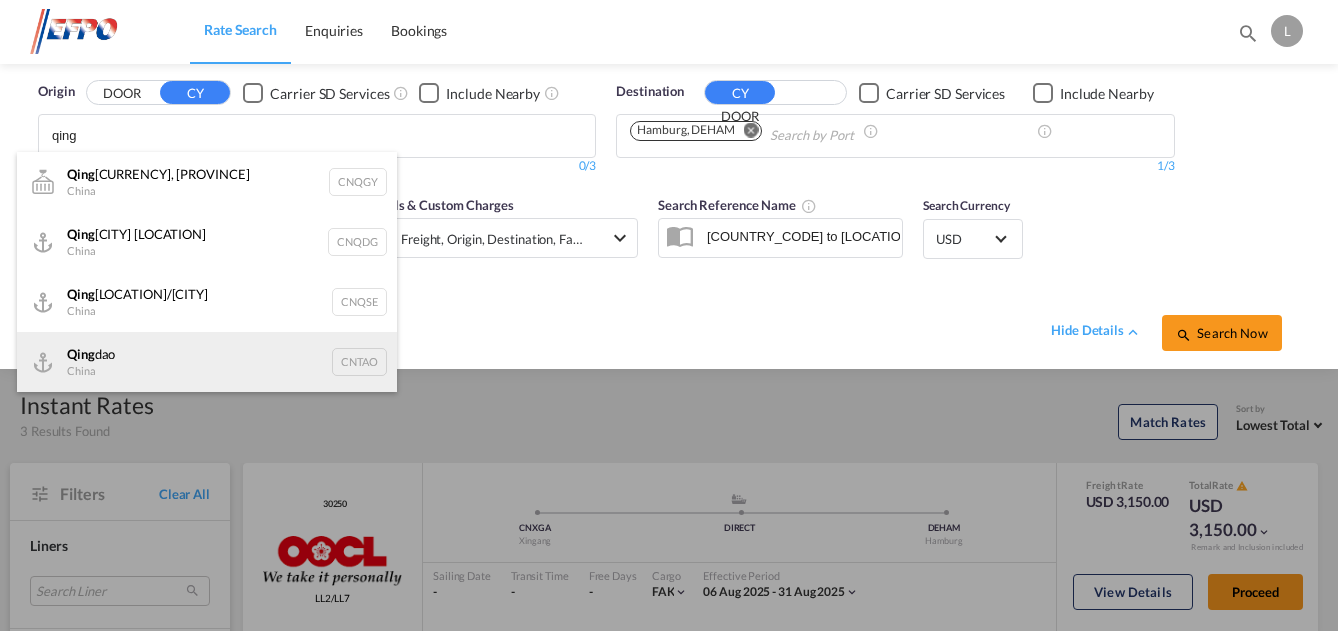 type on "qing" 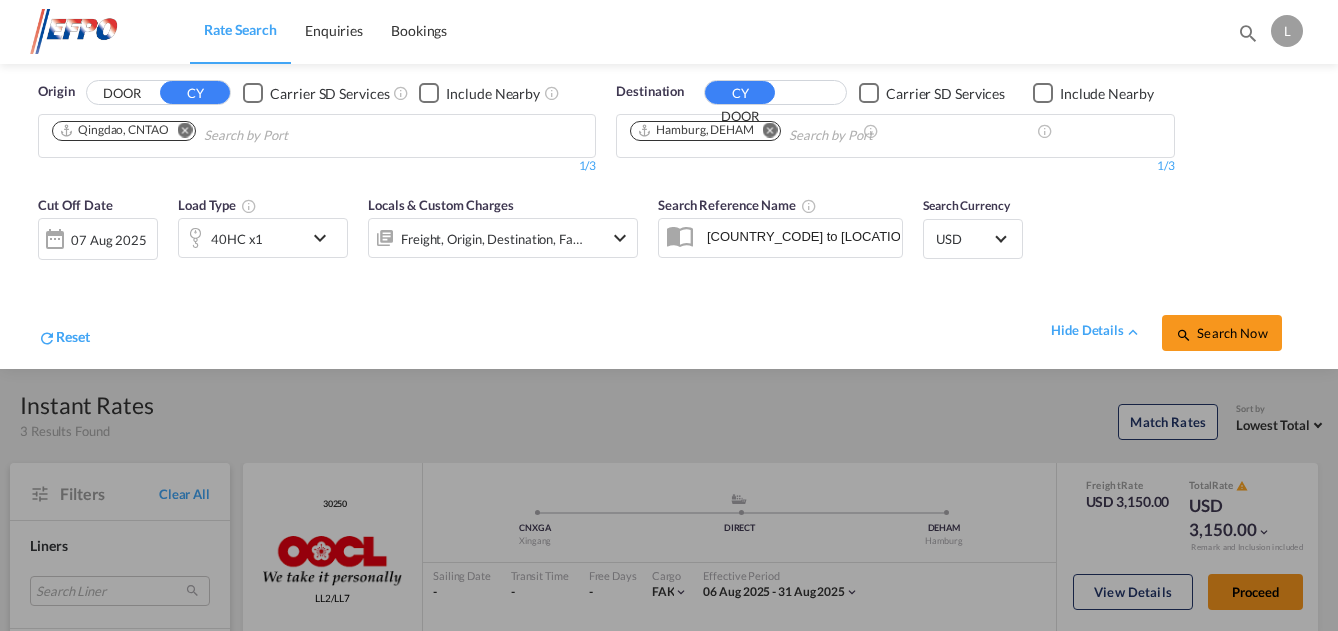 click on "Search Now" at bounding box center (1221, 333) 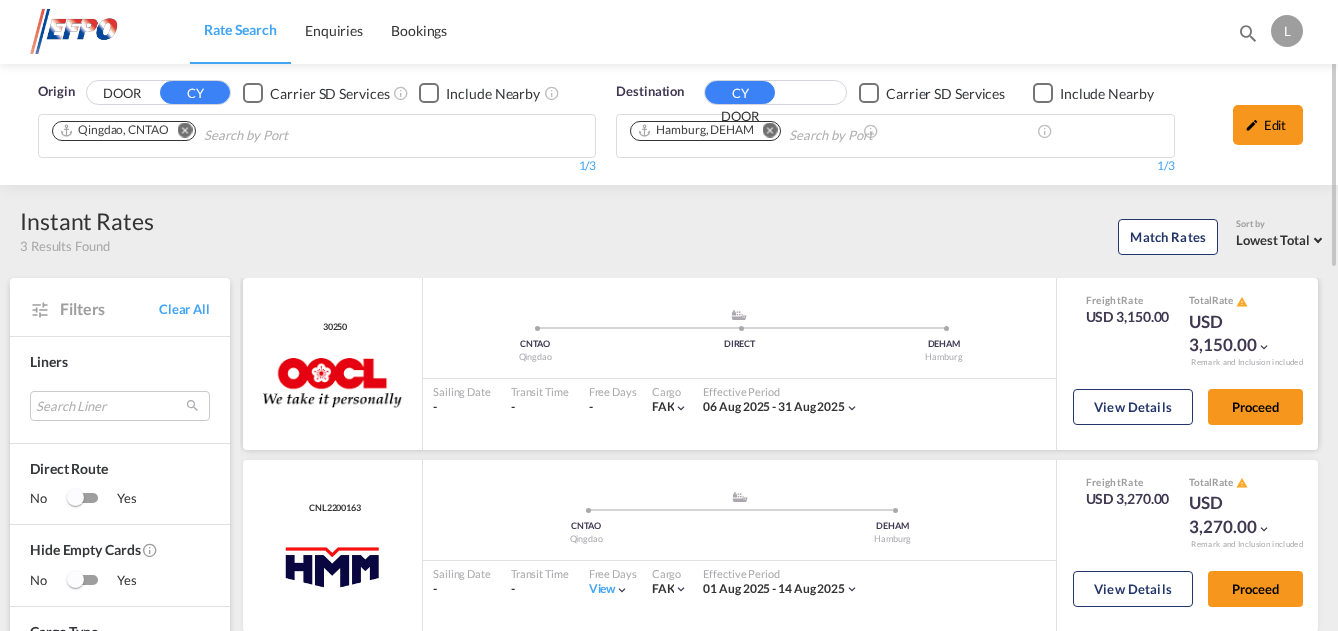 scroll, scrollTop: 100, scrollLeft: 0, axis: vertical 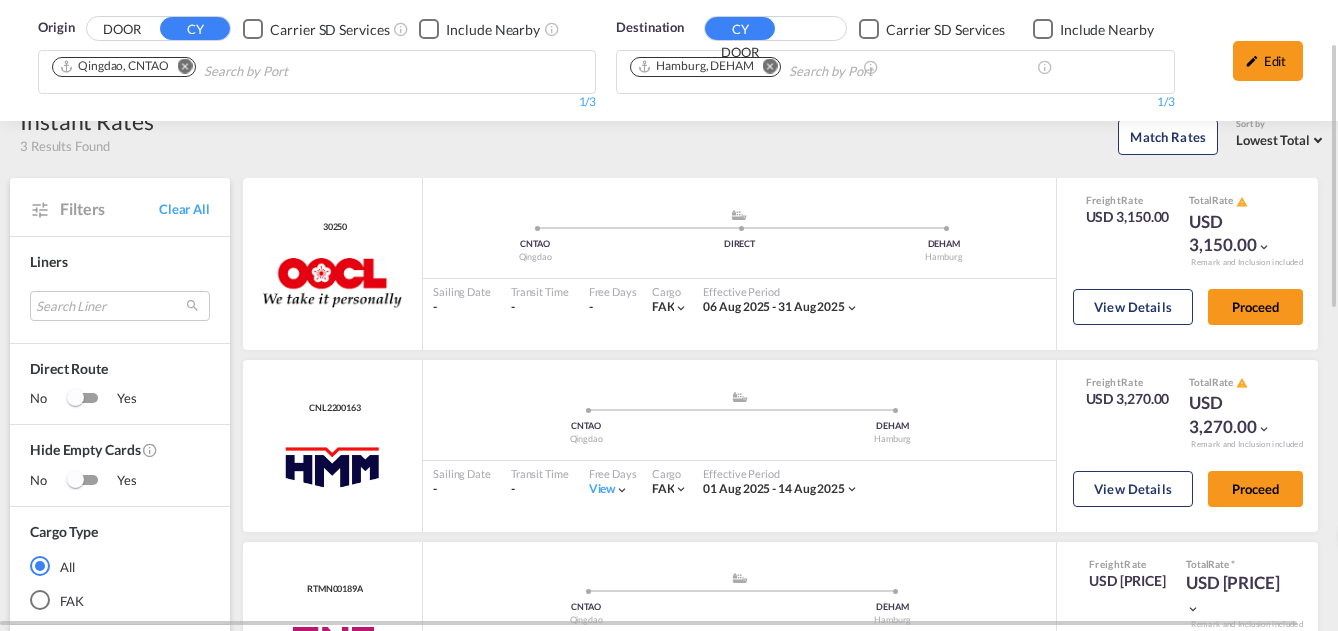 click at bounding box center (180, 68) 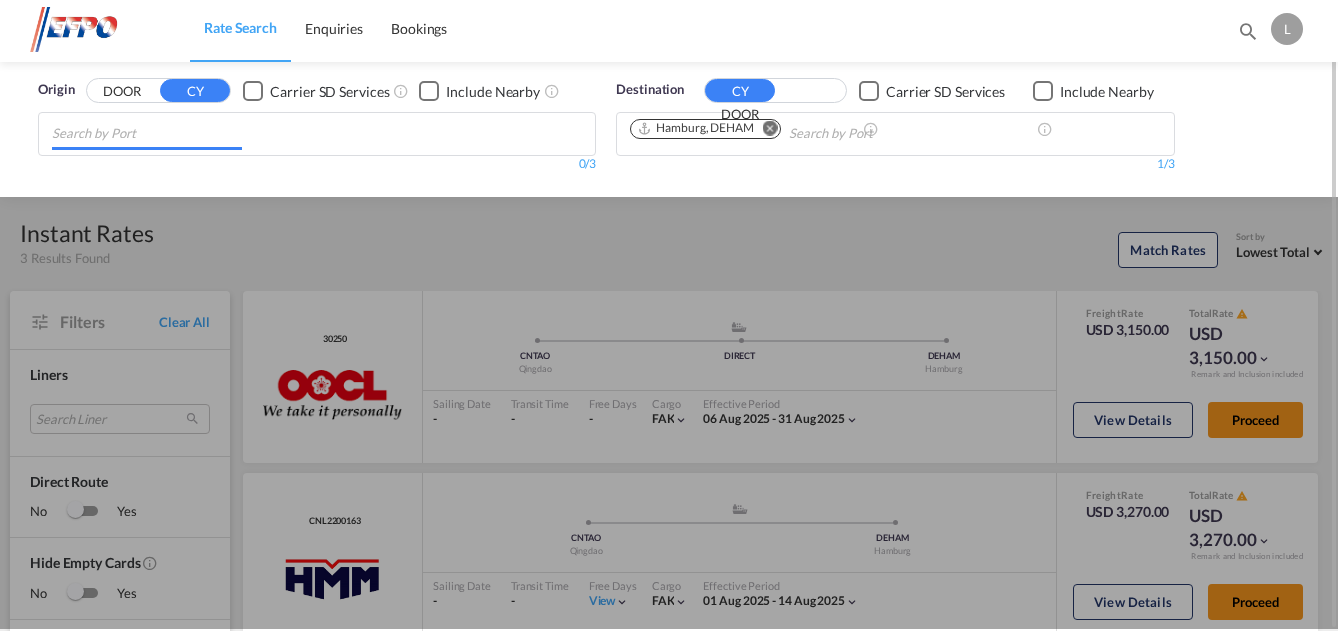 scroll, scrollTop: 0, scrollLeft: 0, axis: both 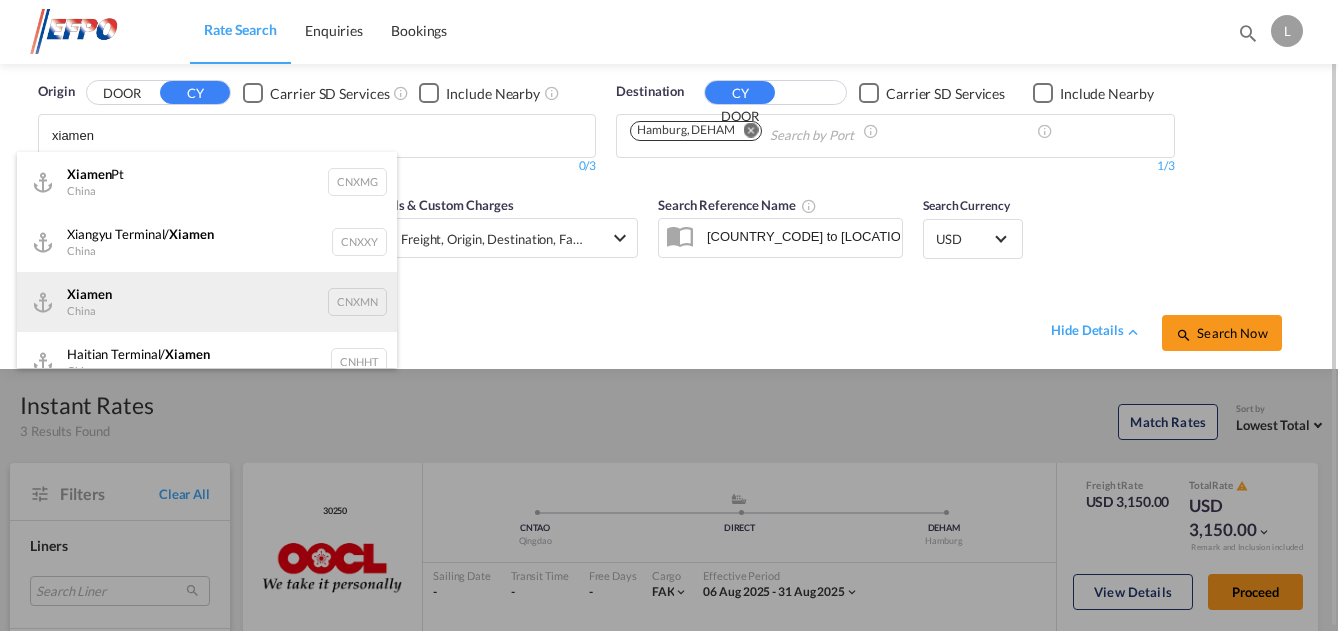 type on "xiamen" 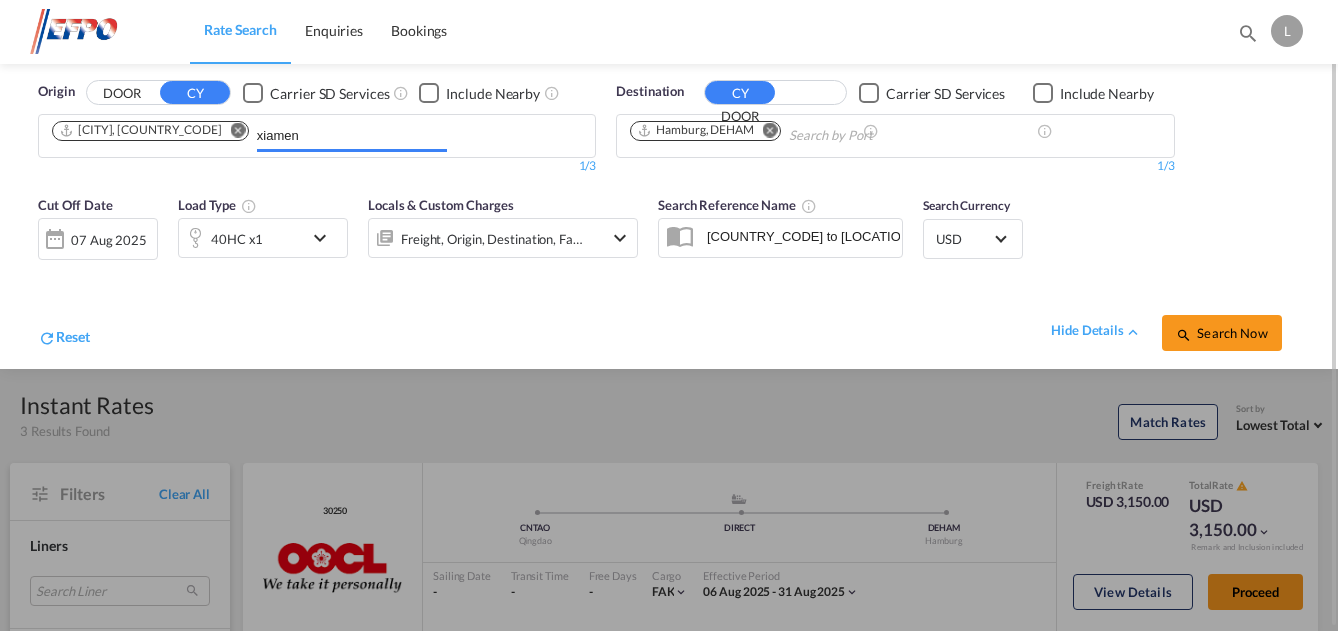 type 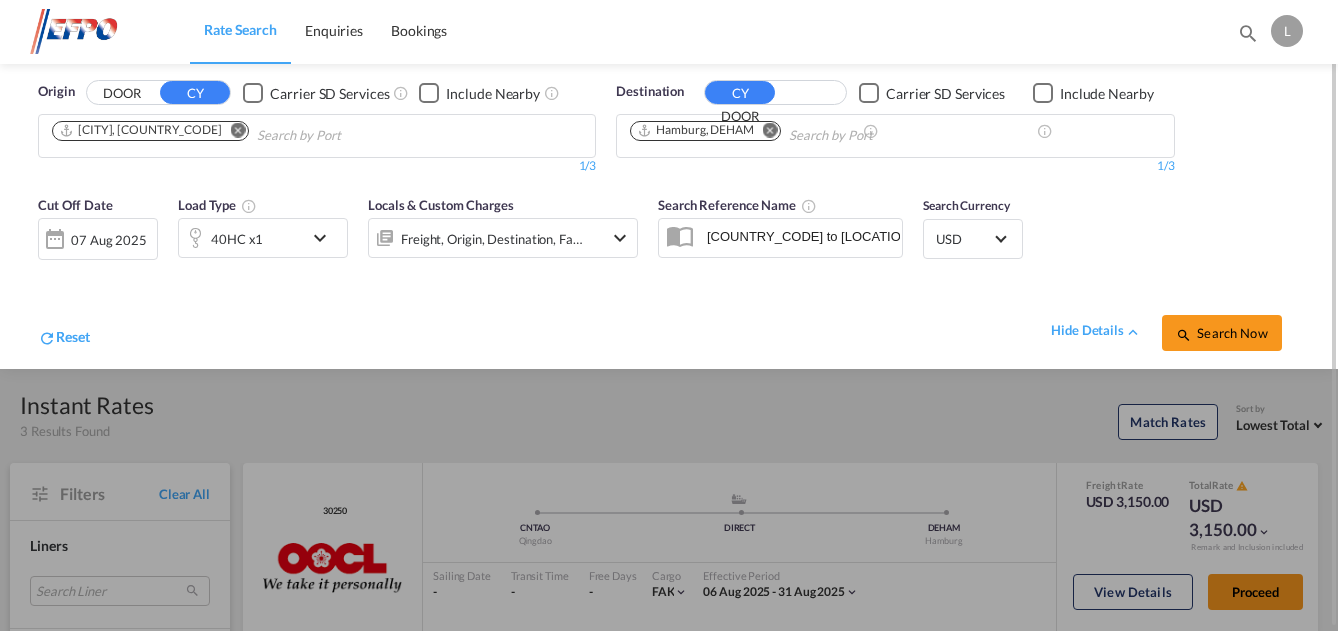 click on "Search Now" at bounding box center [1221, 333] 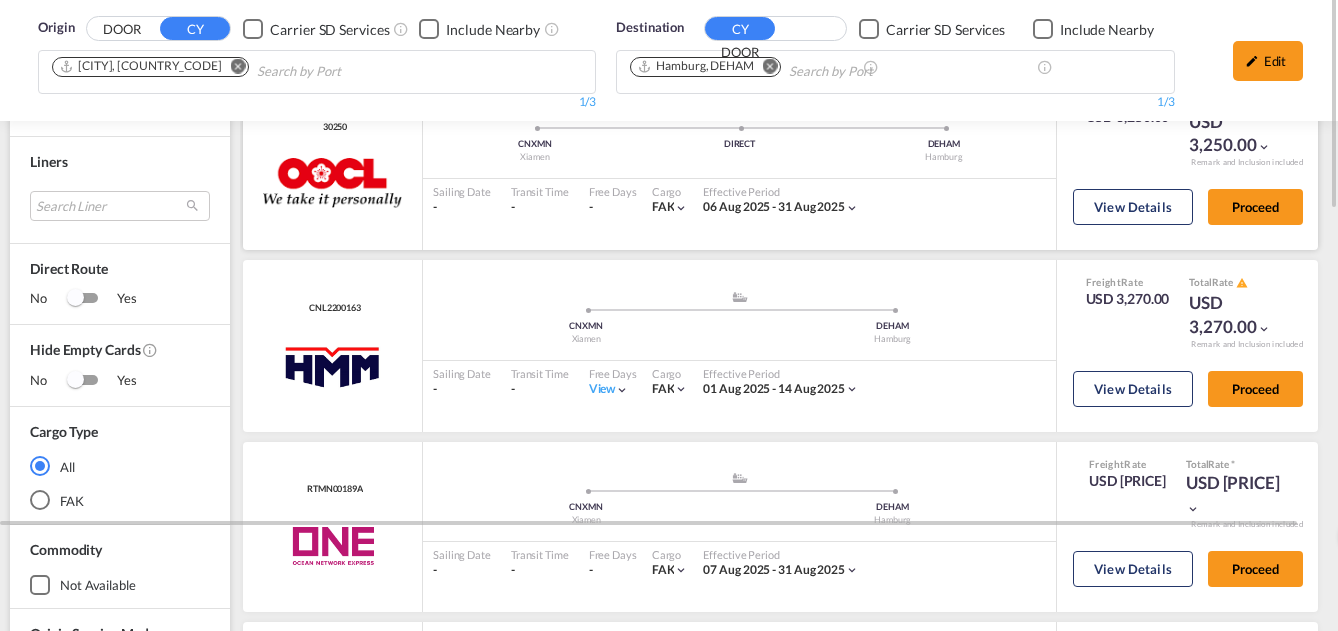 scroll, scrollTop: 100, scrollLeft: 0, axis: vertical 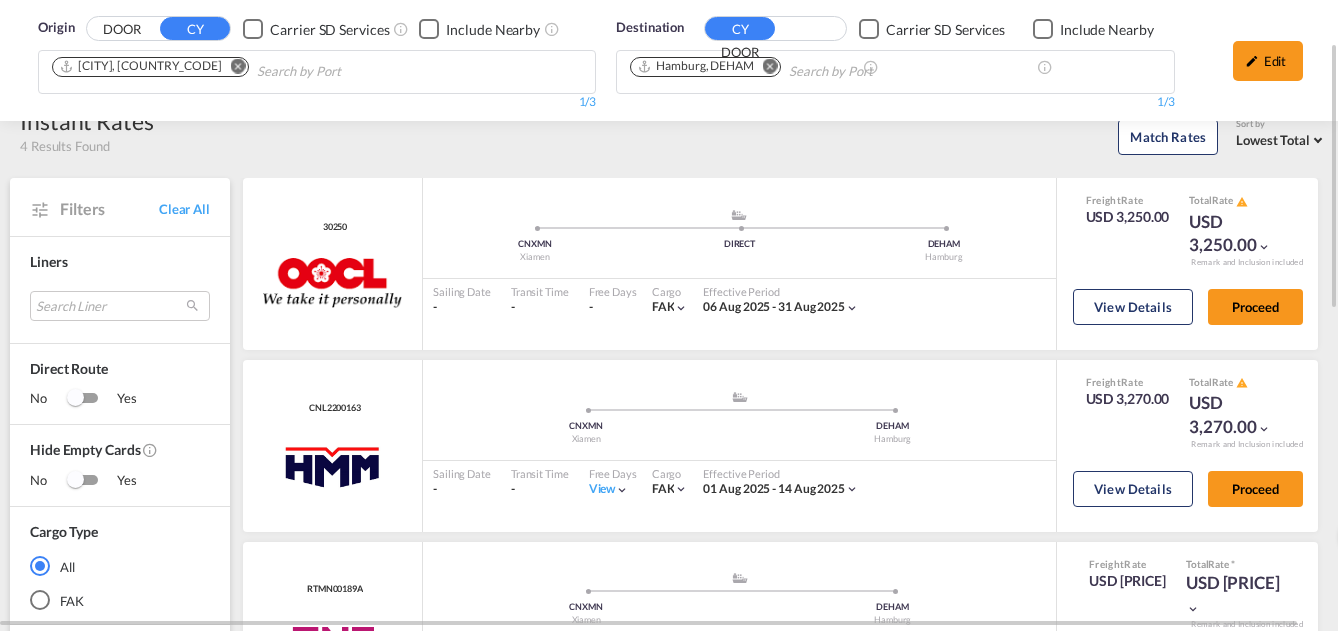 click at bounding box center (238, 66) 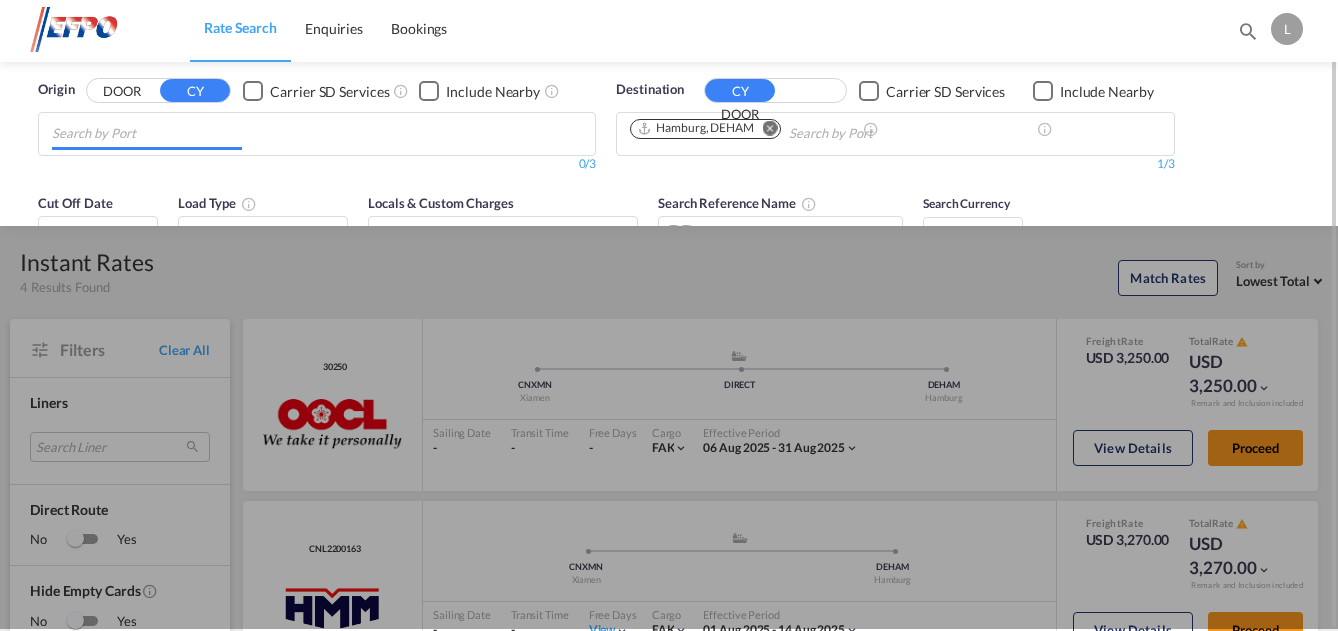 scroll, scrollTop: 0, scrollLeft: 0, axis: both 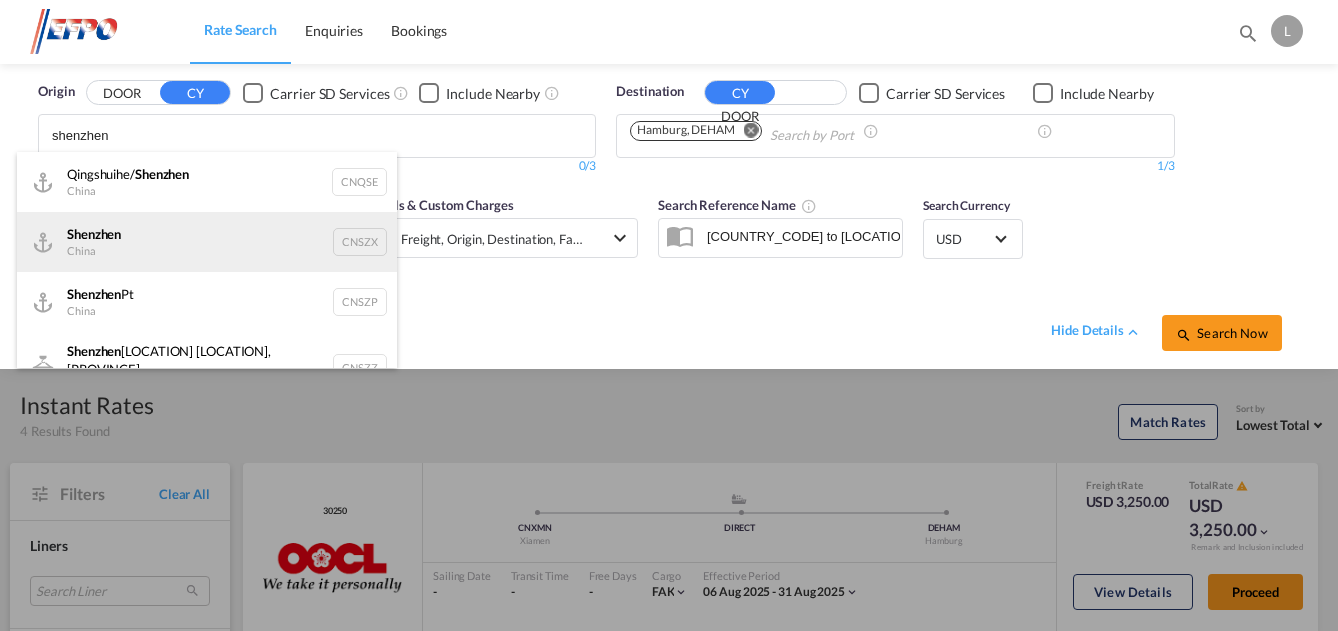 type on "shenzhen" 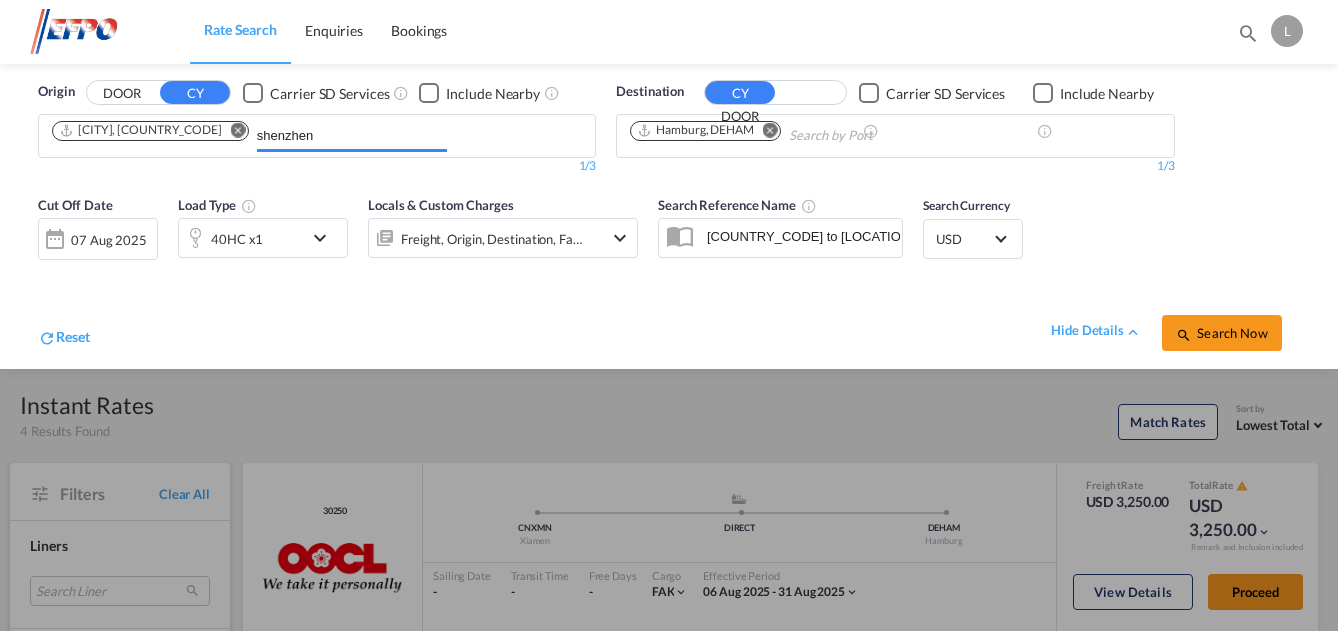 type 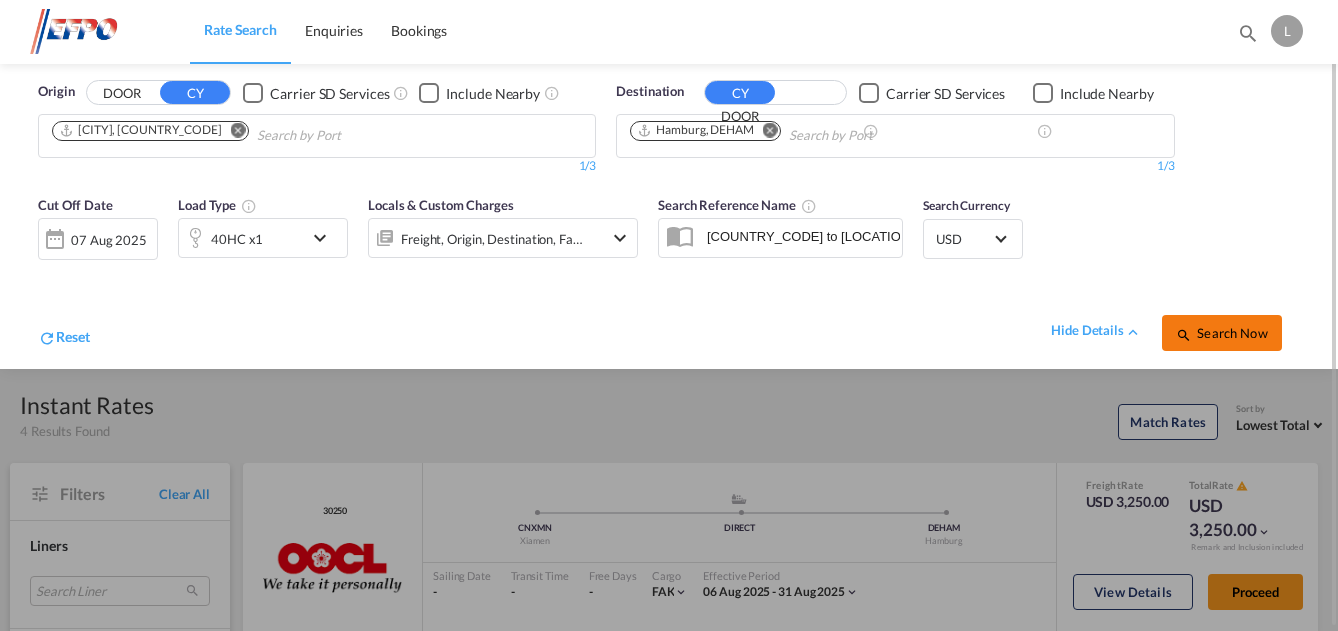 click on "Search Now" at bounding box center [1221, 333] 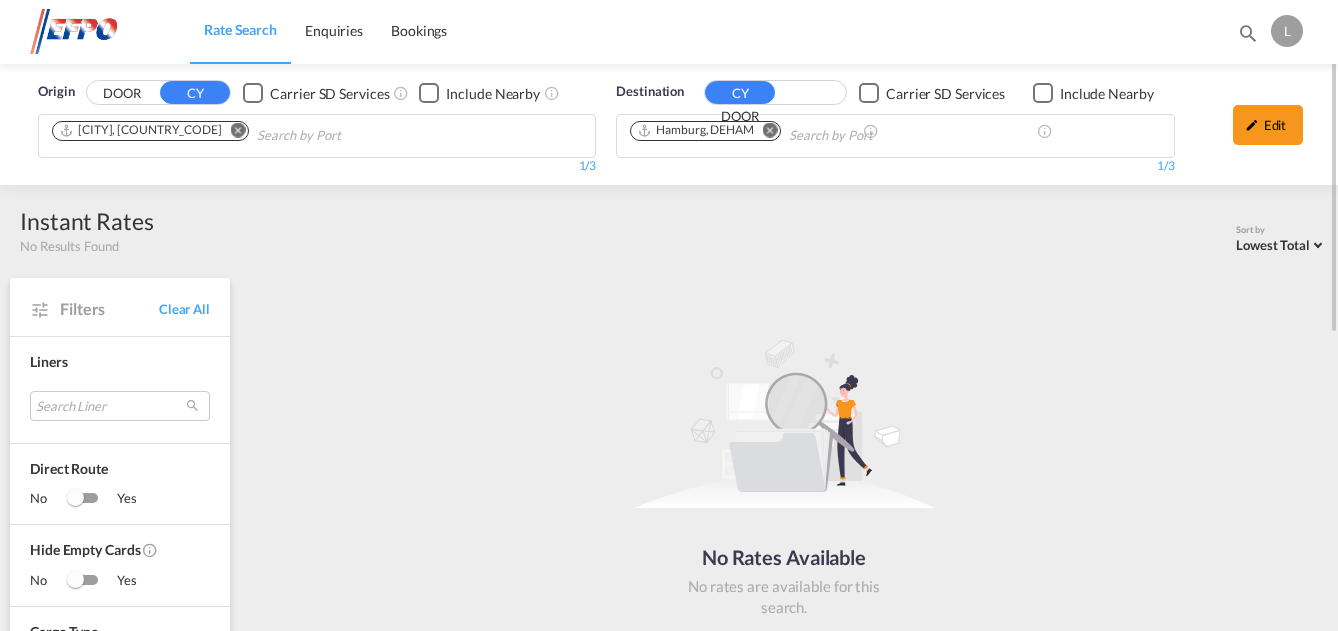 click at bounding box center (233, 132) 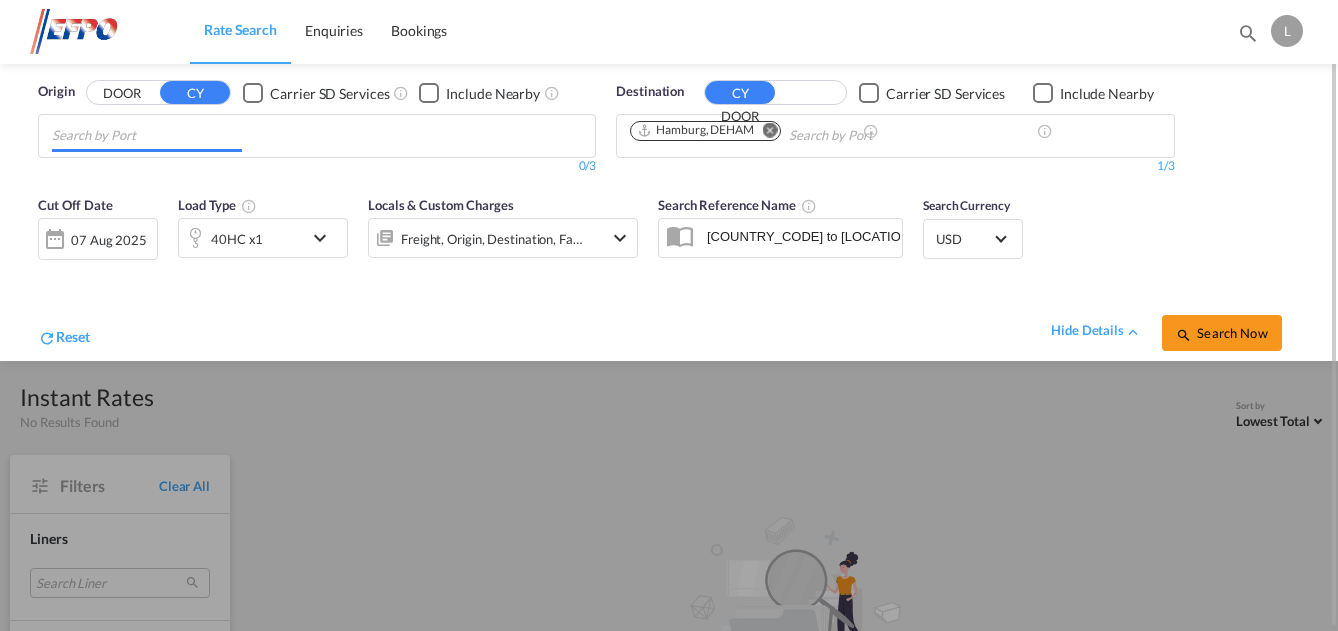 click at bounding box center [147, 136] 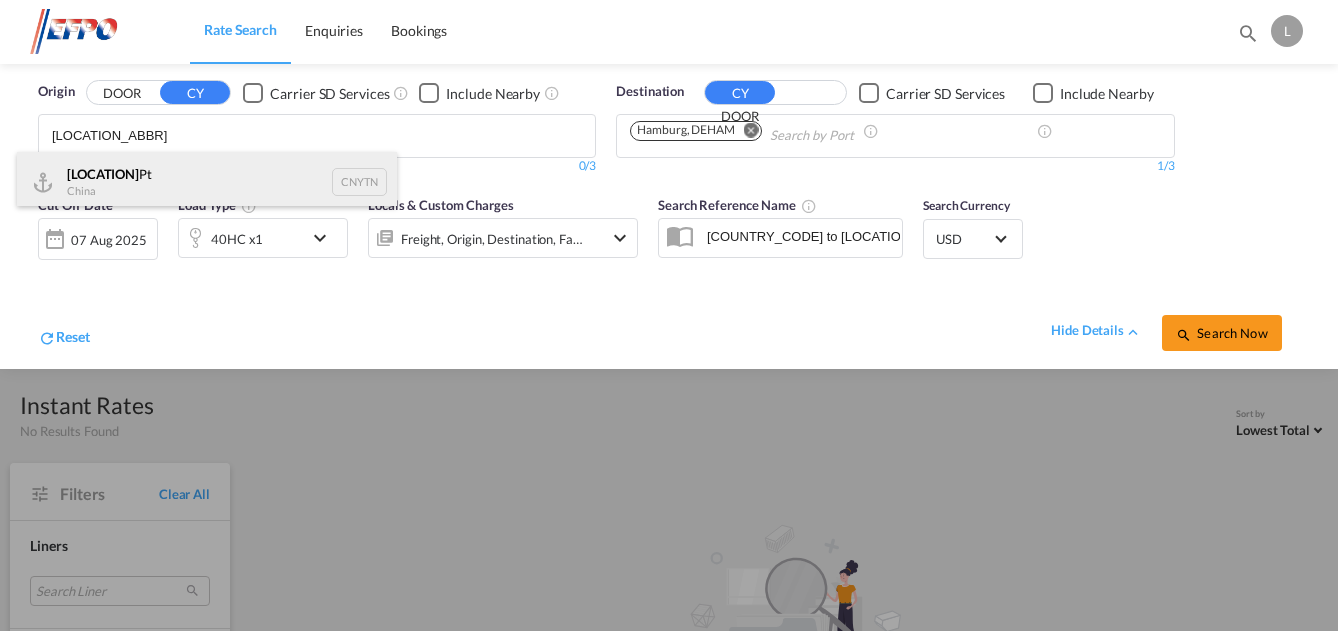 type on "[LOCATION_ABBR]" 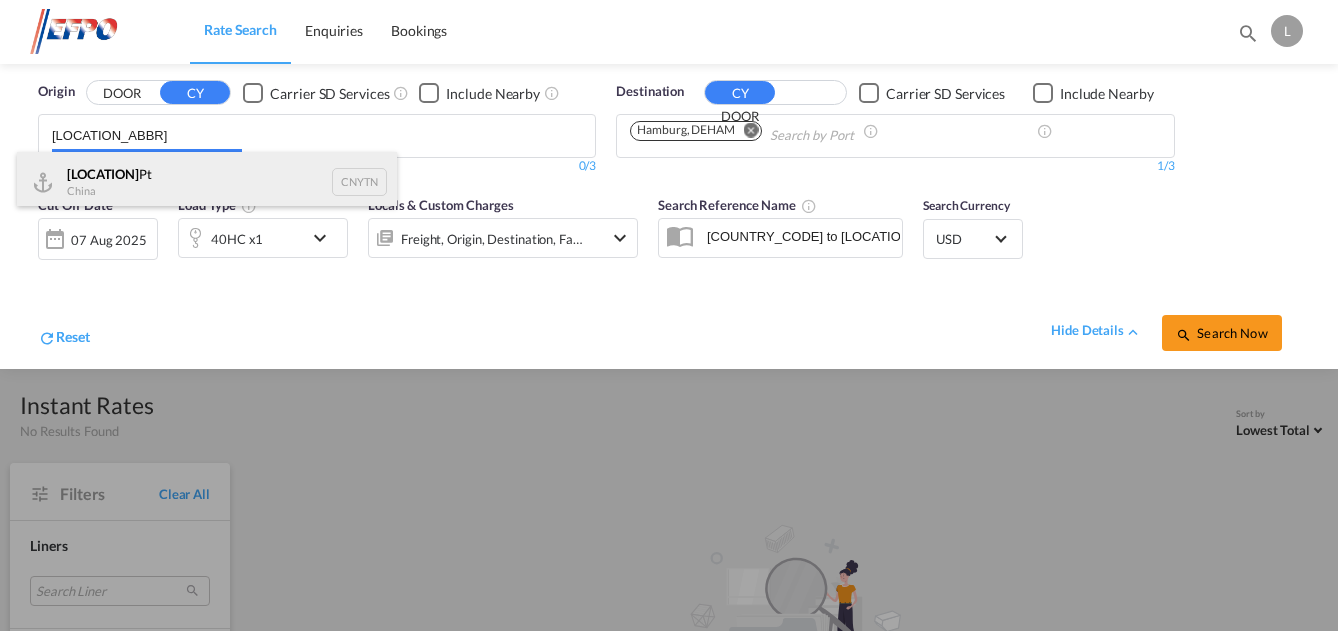 type 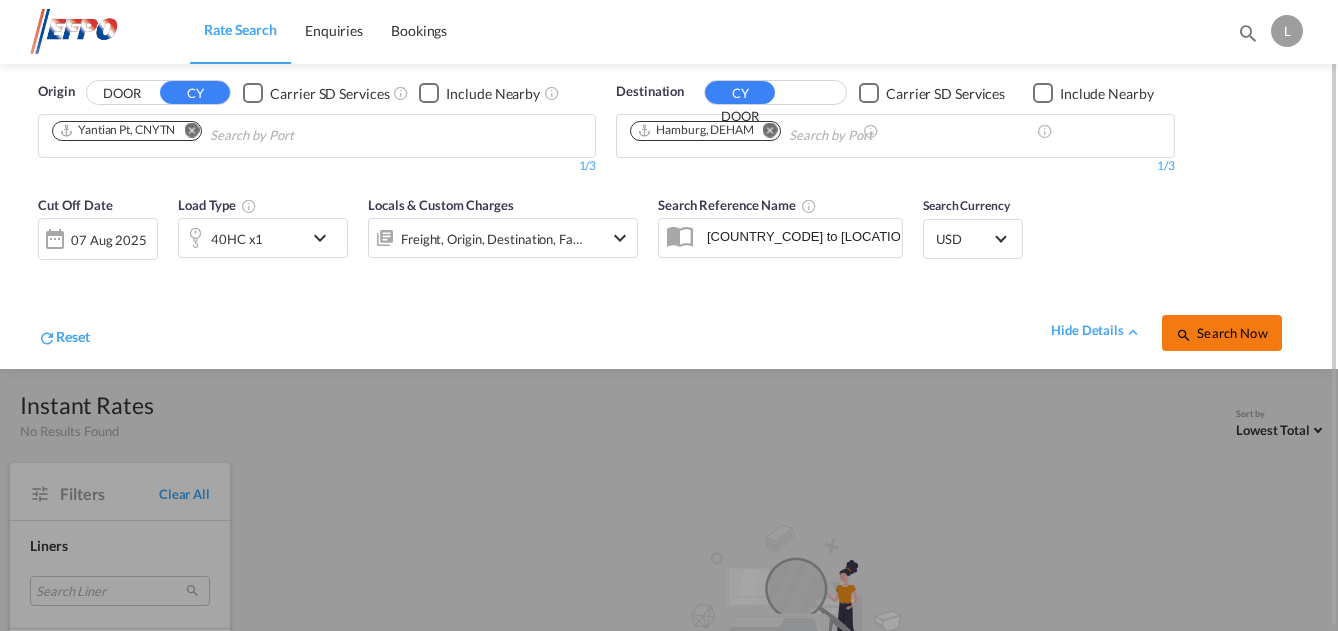 click on "Search Now" at bounding box center (1221, 333) 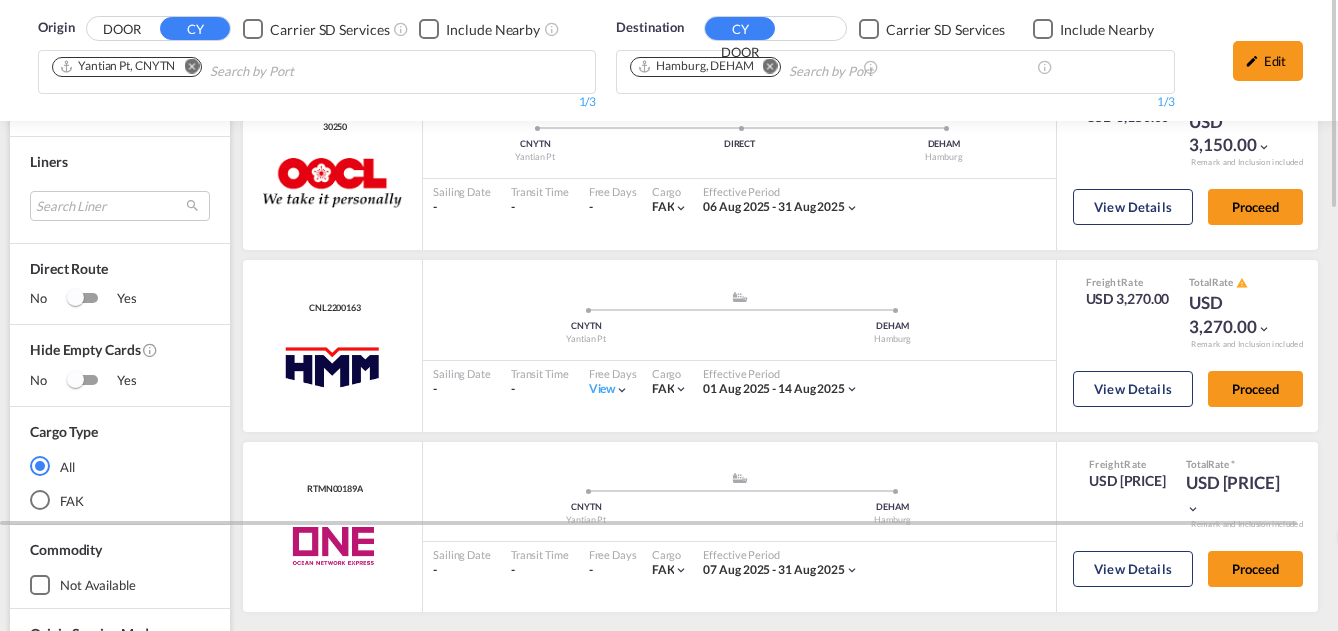 scroll, scrollTop: 100, scrollLeft: 0, axis: vertical 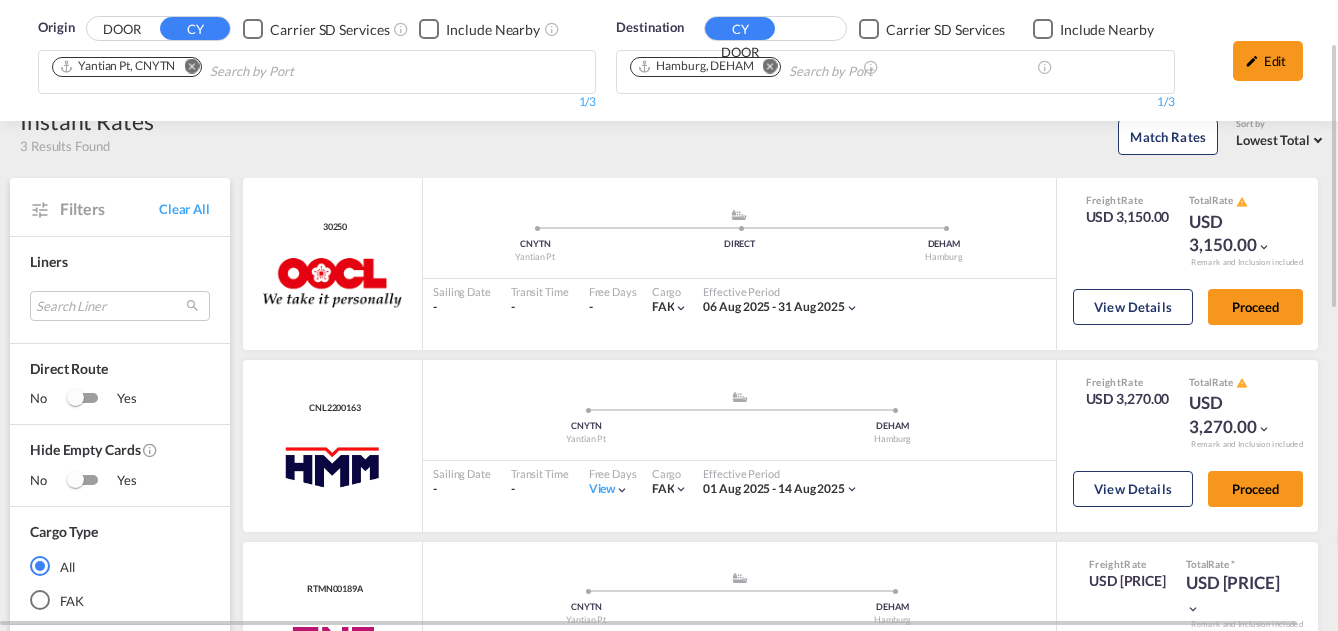 click at bounding box center [191, 66] 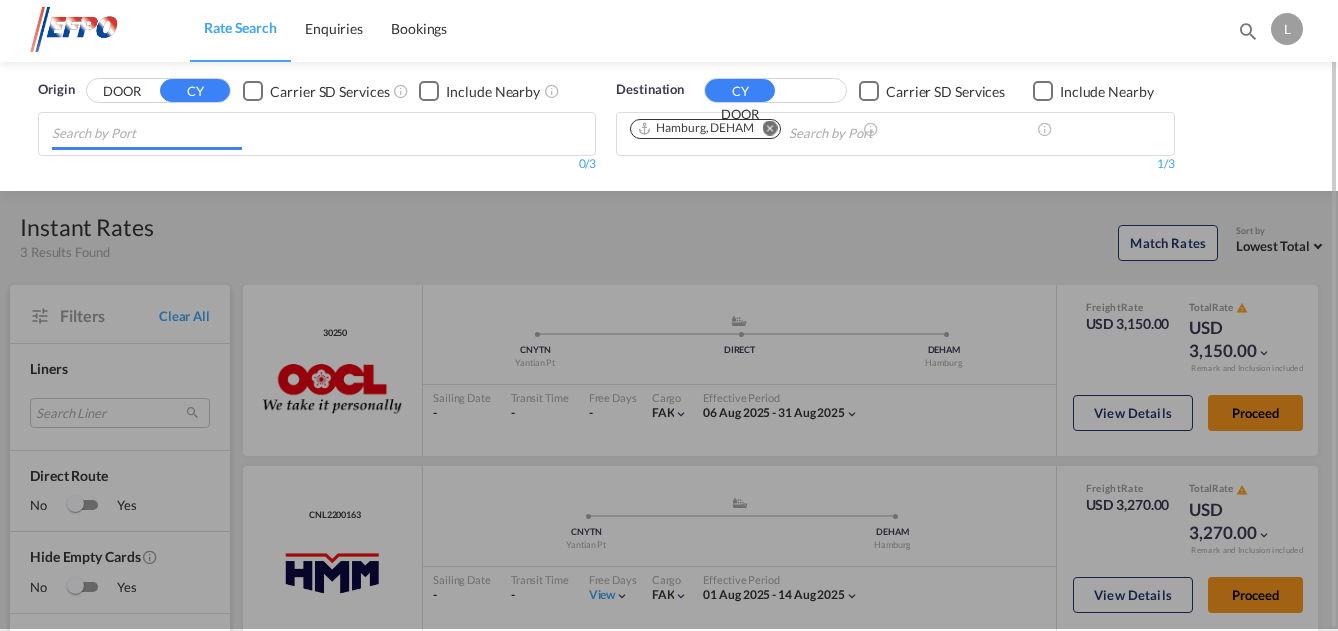 scroll, scrollTop: 0, scrollLeft: 0, axis: both 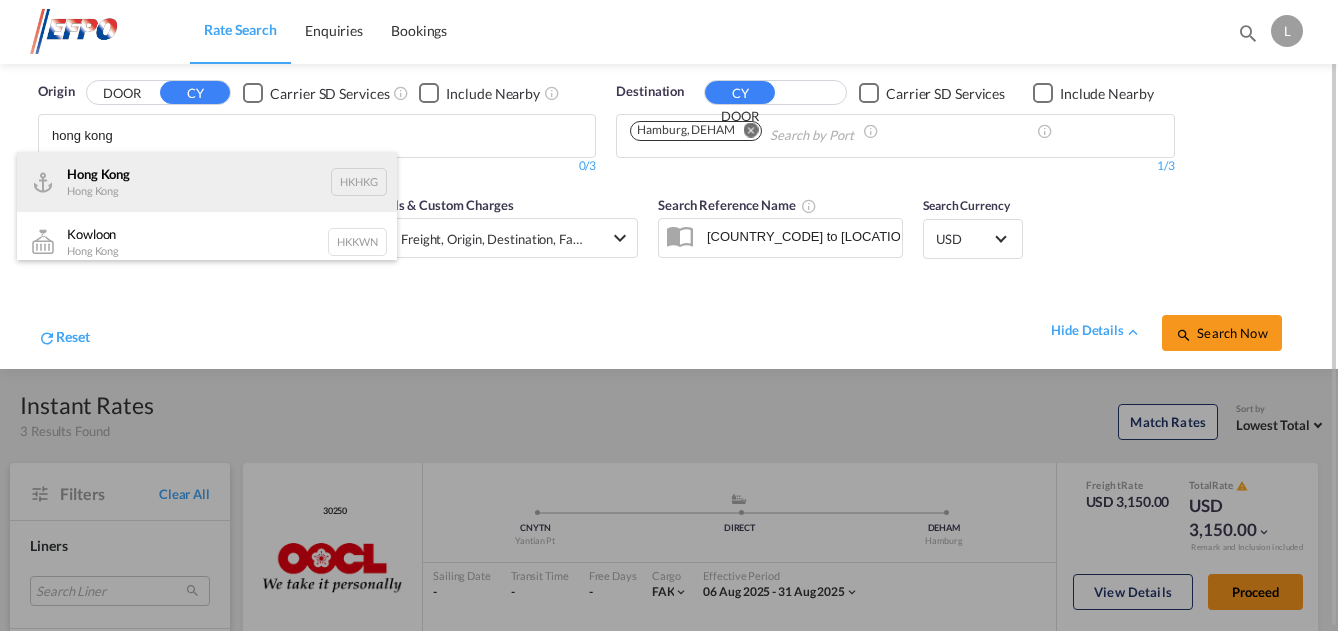 type on "hong kong" 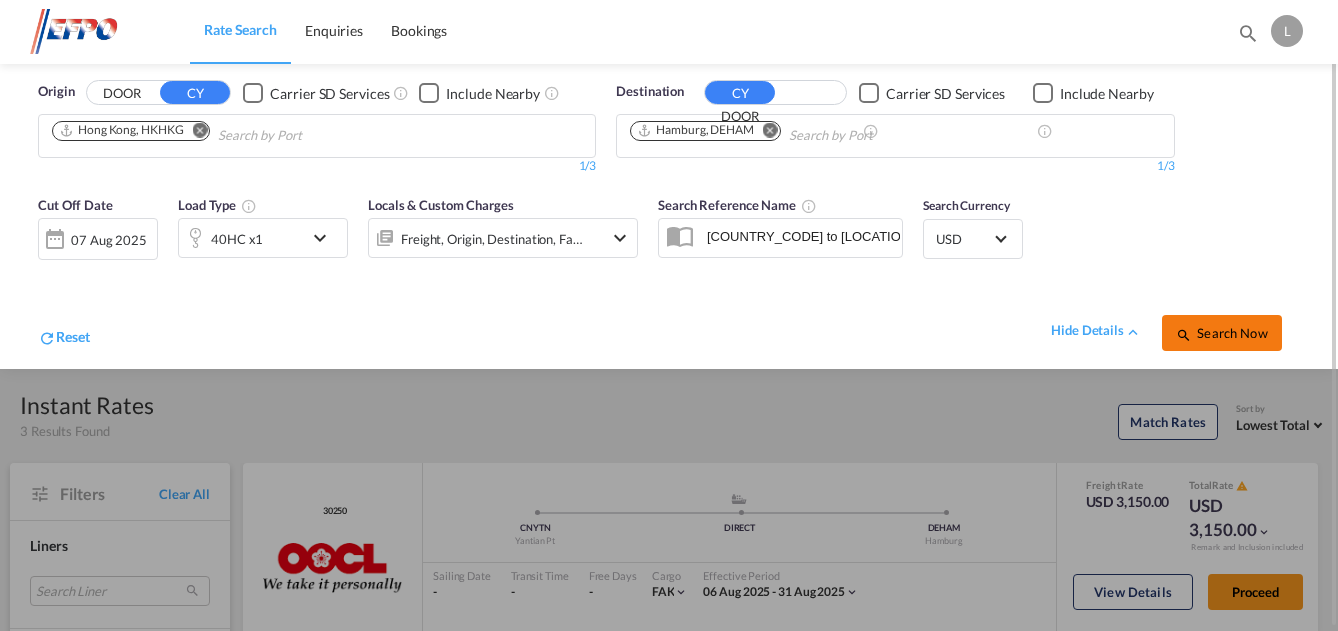 click on "Search Now" at bounding box center (1221, 333) 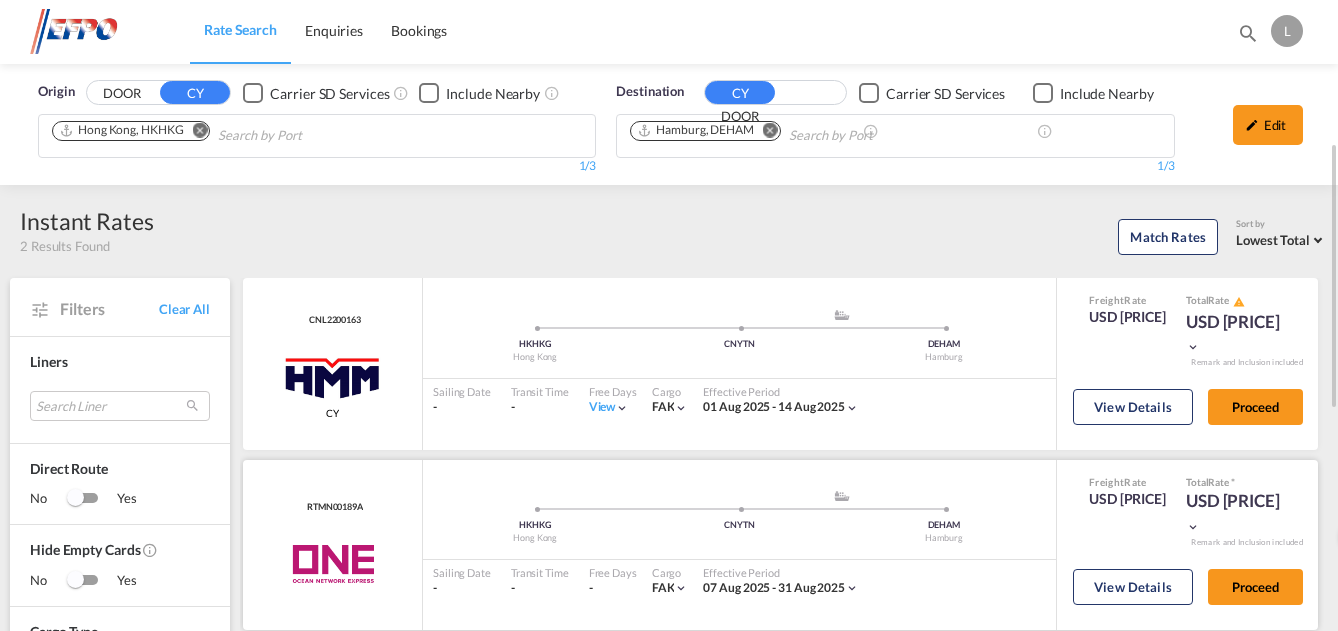scroll, scrollTop: 100, scrollLeft: 0, axis: vertical 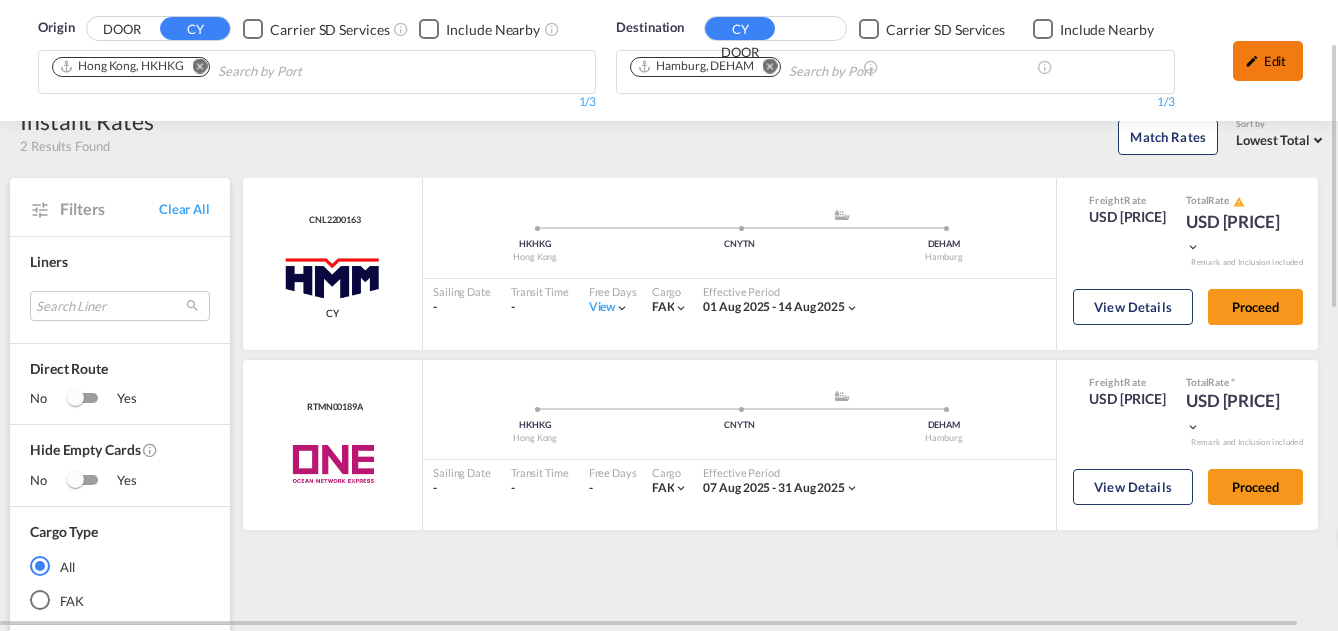 click on "Edit" at bounding box center [1268, 61] 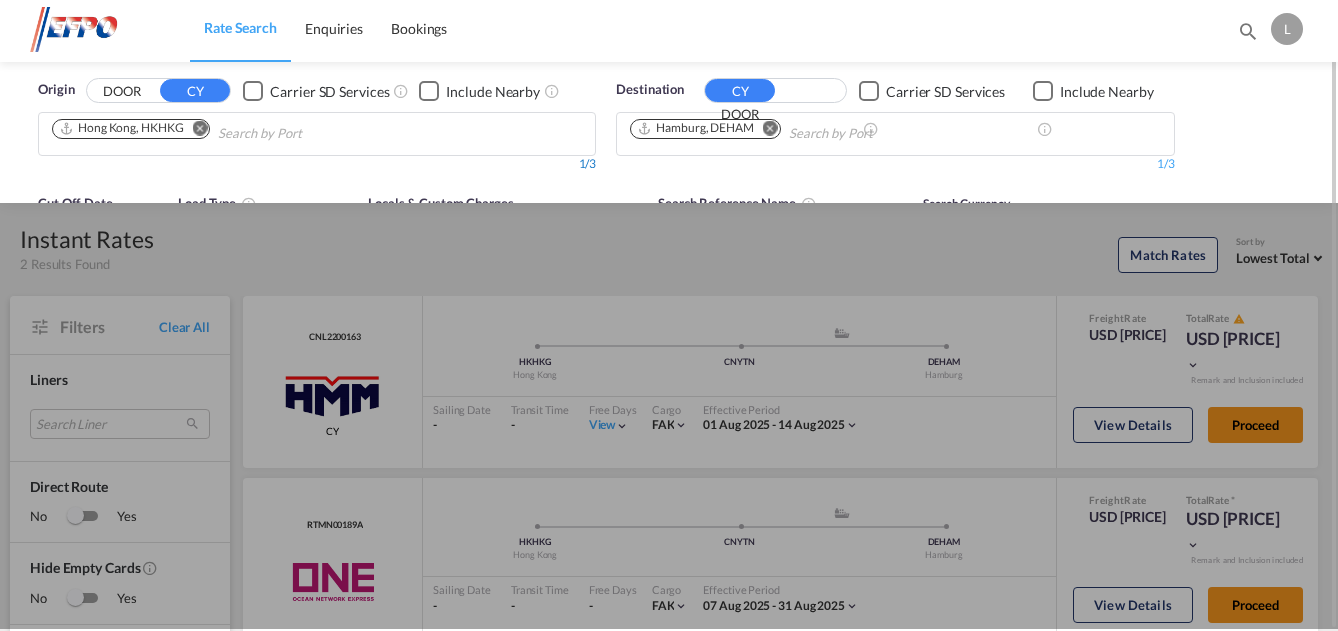 scroll, scrollTop: 0, scrollLeft: 0, axis: both 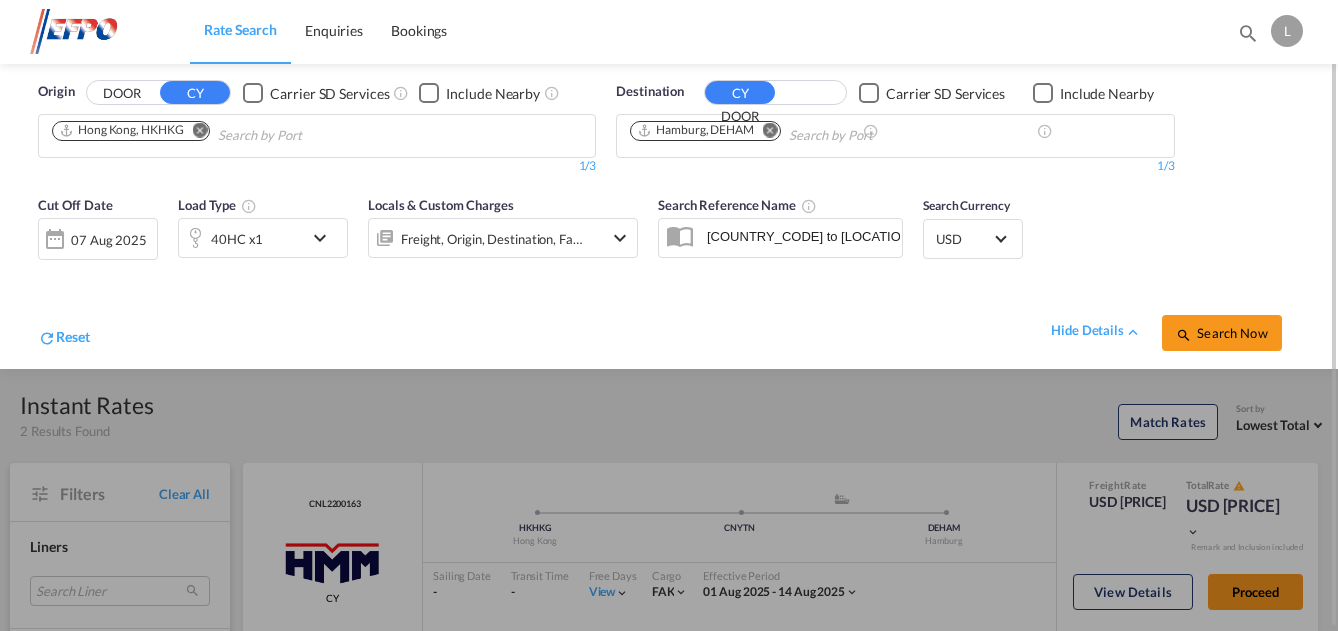 click at bounding box center (200, 130) 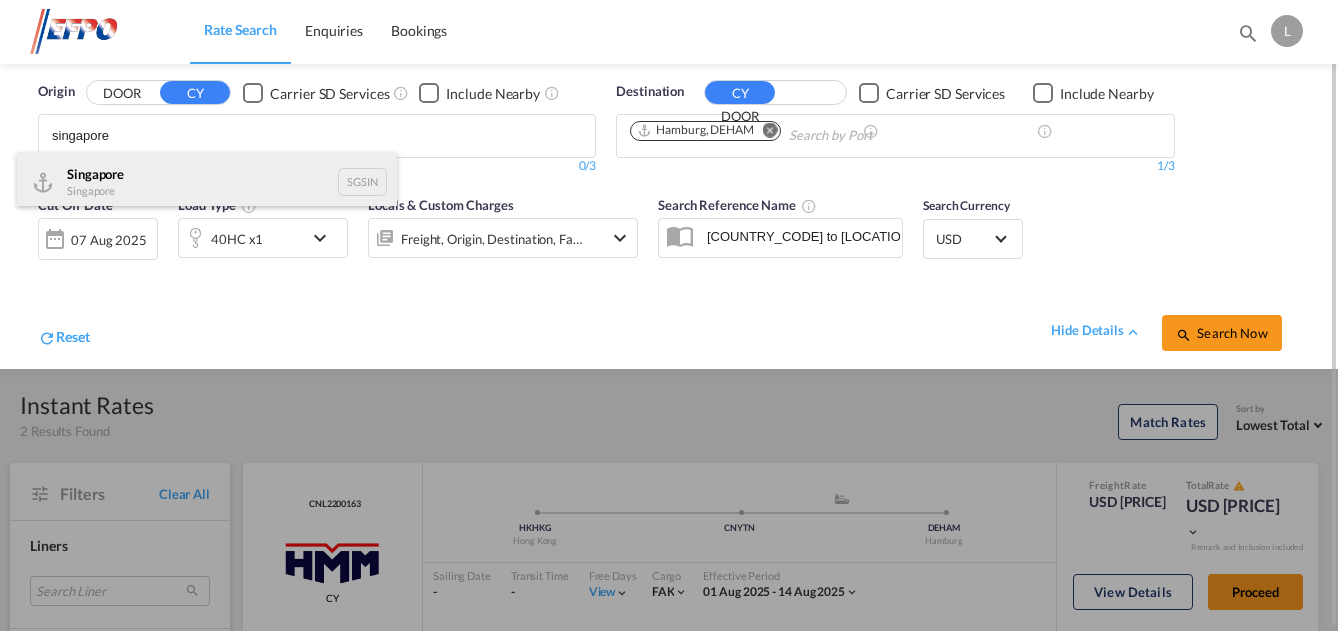 type on "singapore" 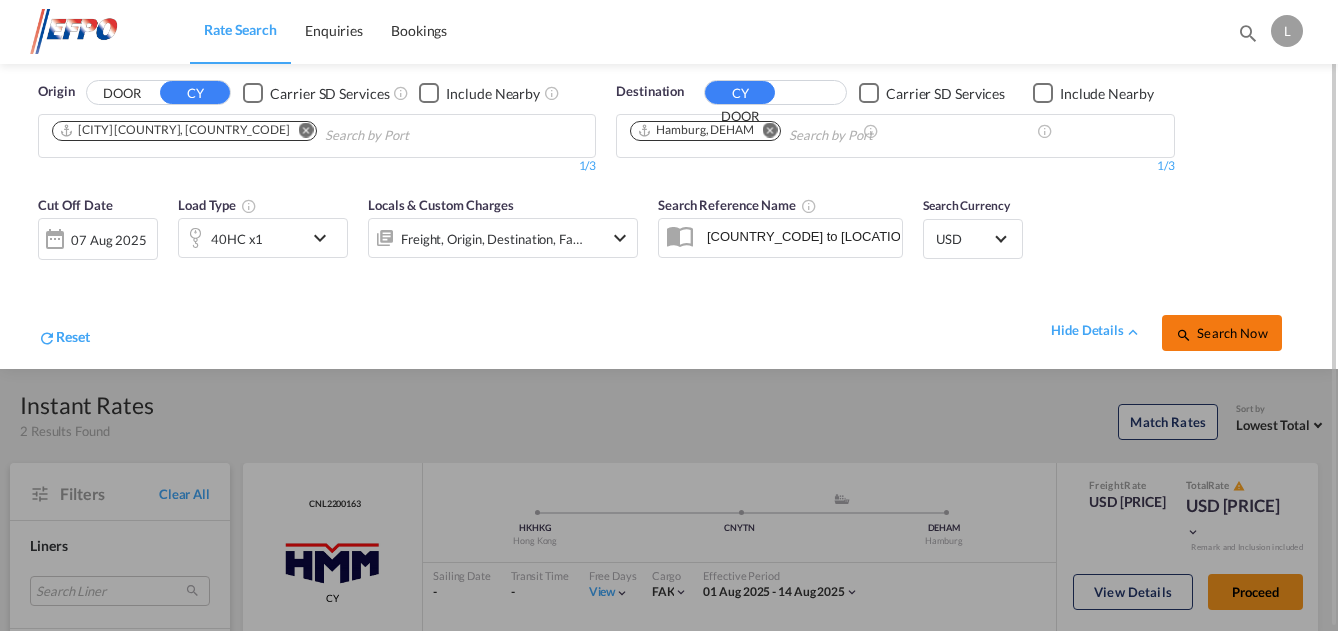 click on "Search Now" at bounding box center (1221, 333) 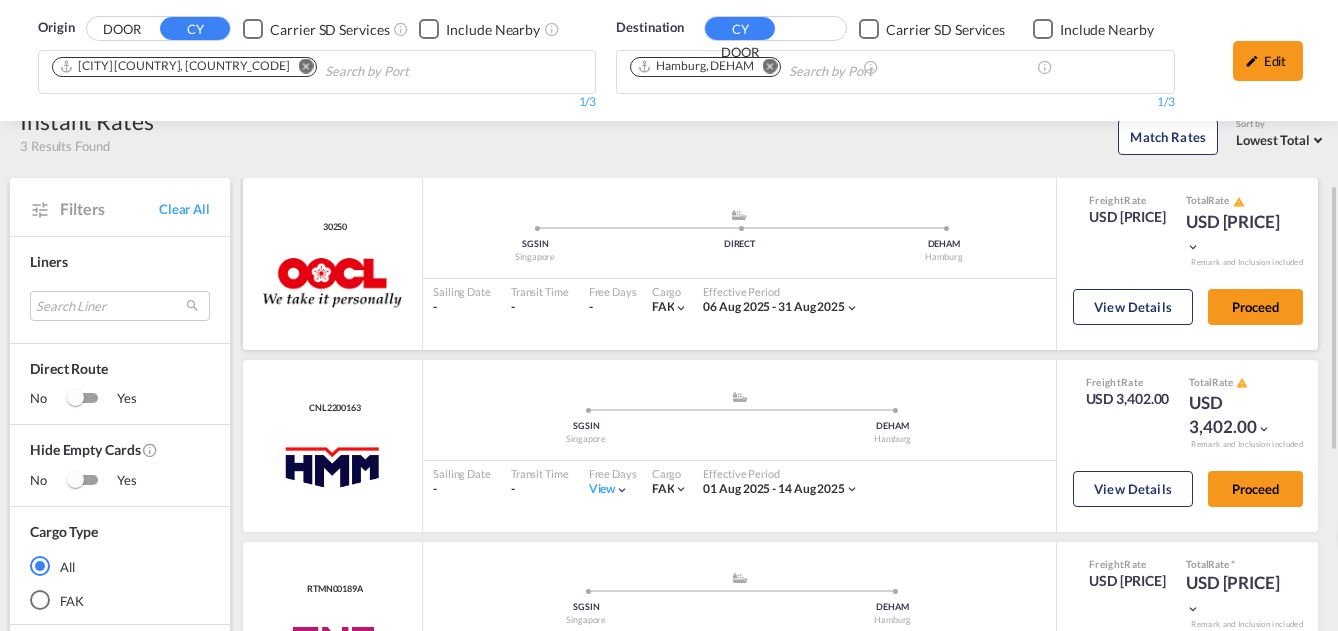 scroll, scrollTop: 200, scrollLeft: 0, axis: vertical 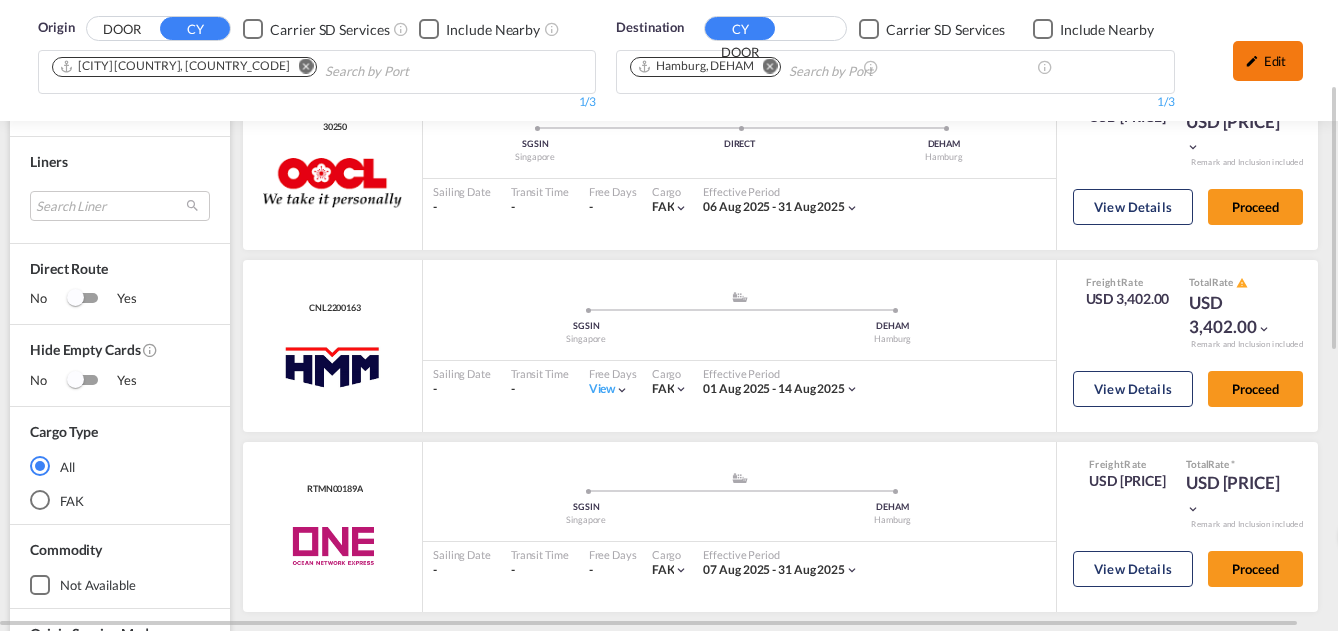 click at bounding box center [1252, 61] 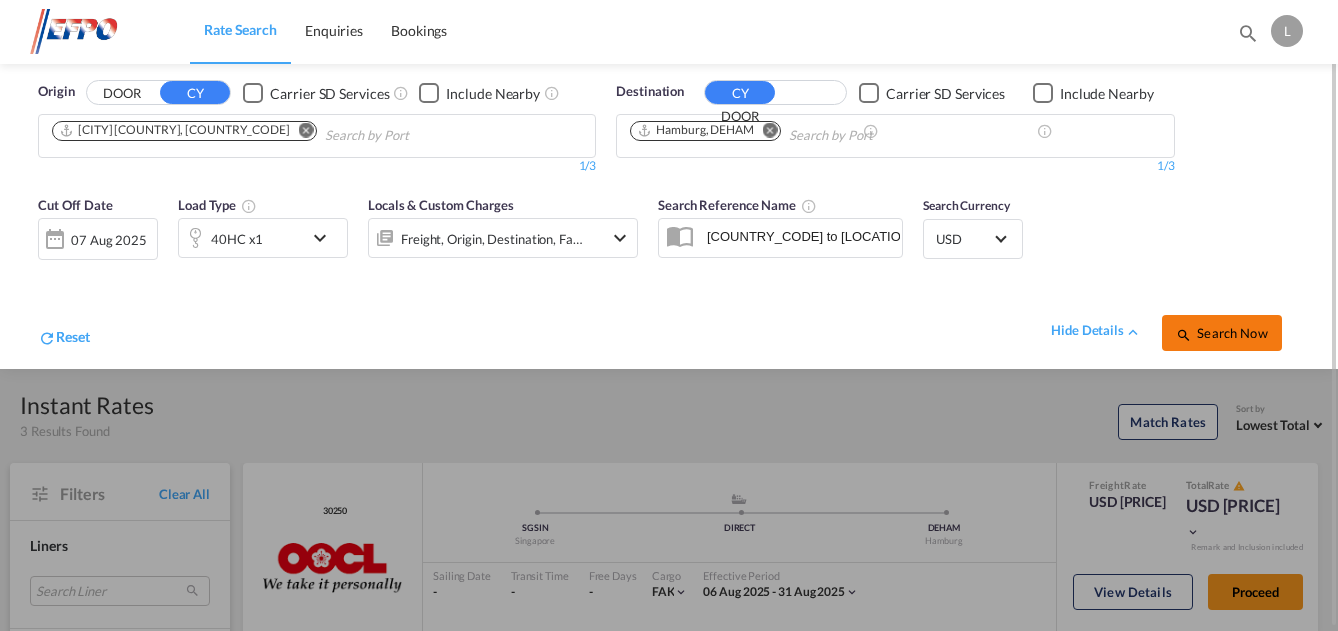 click on "Search Now" at bounding box center [1222, 333] 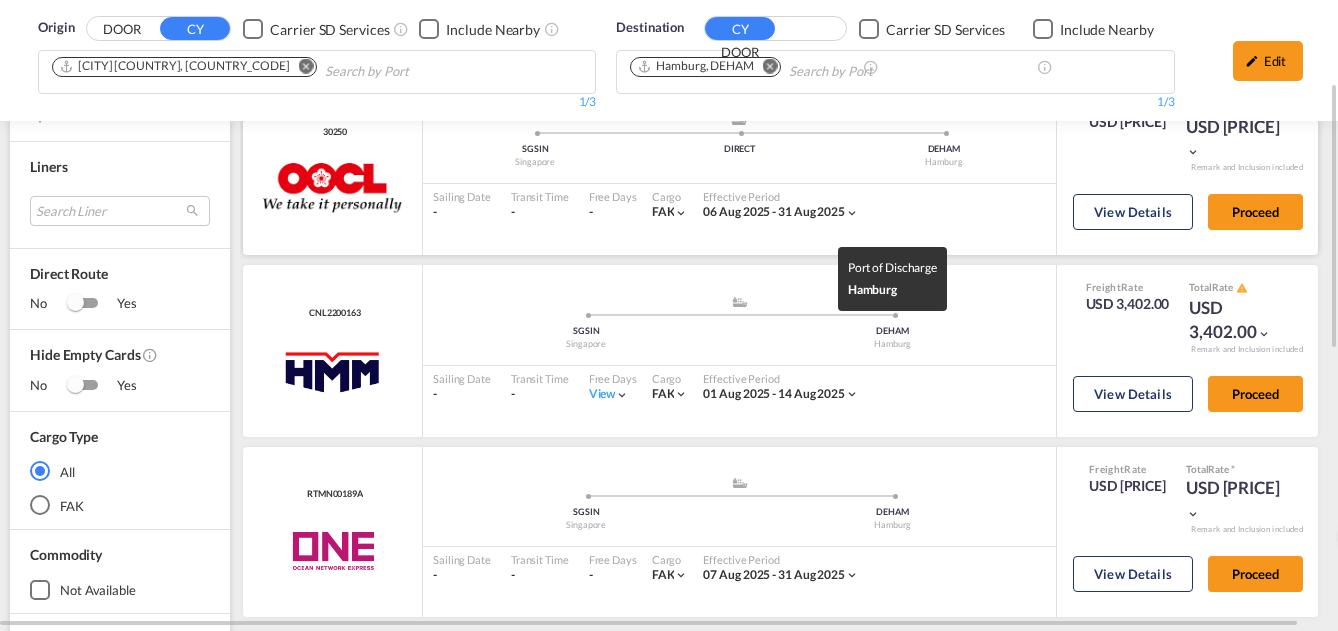scroll, scrollTop: 95, scrollLeft: 0, axis: vertical 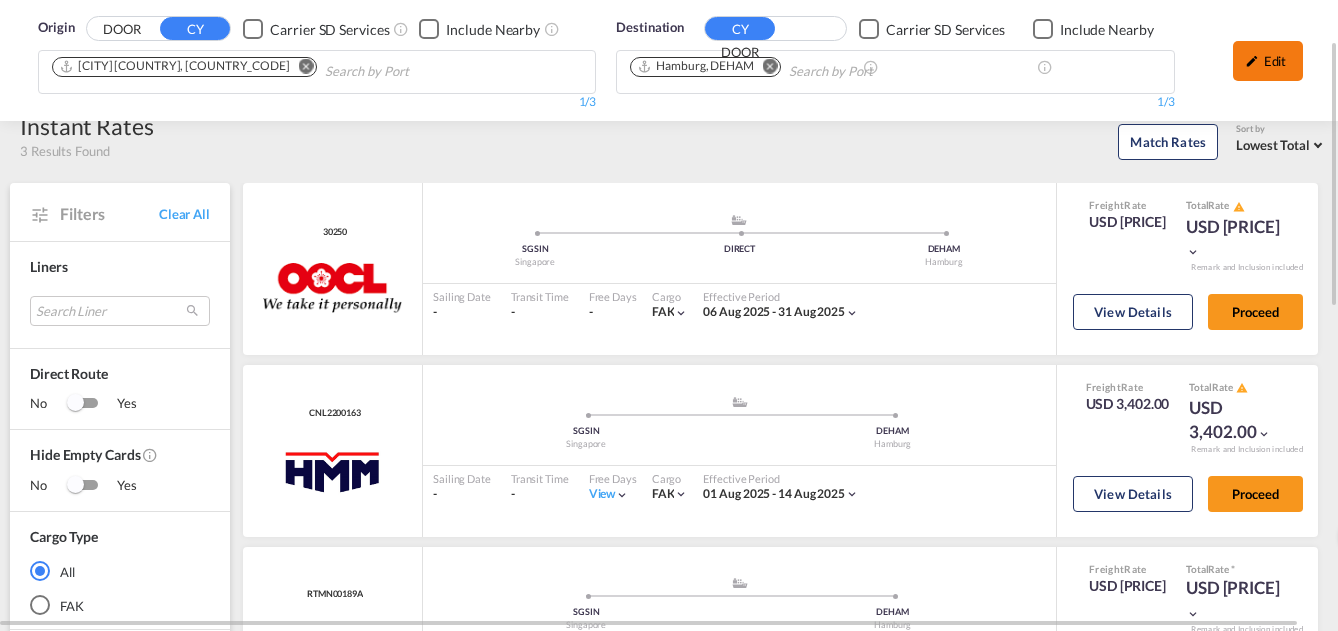 click at bounding box center (1252, 61) 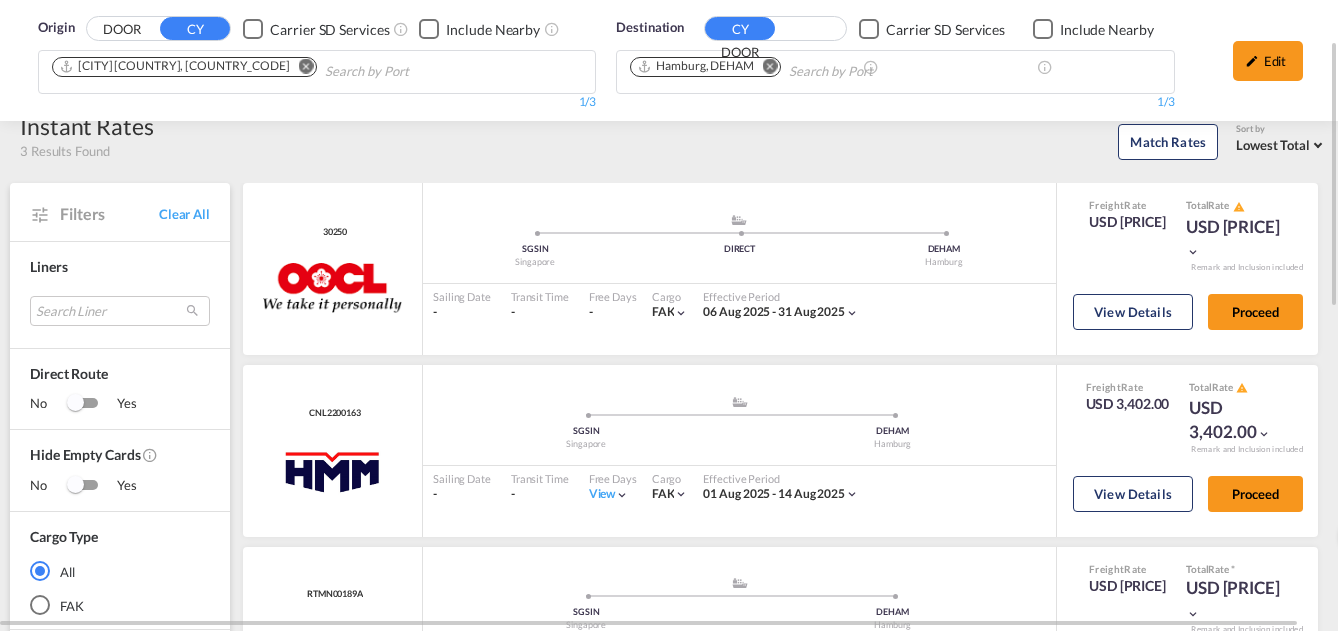scroll, scrollTop: 0, scrollLeft: 0, axis: both 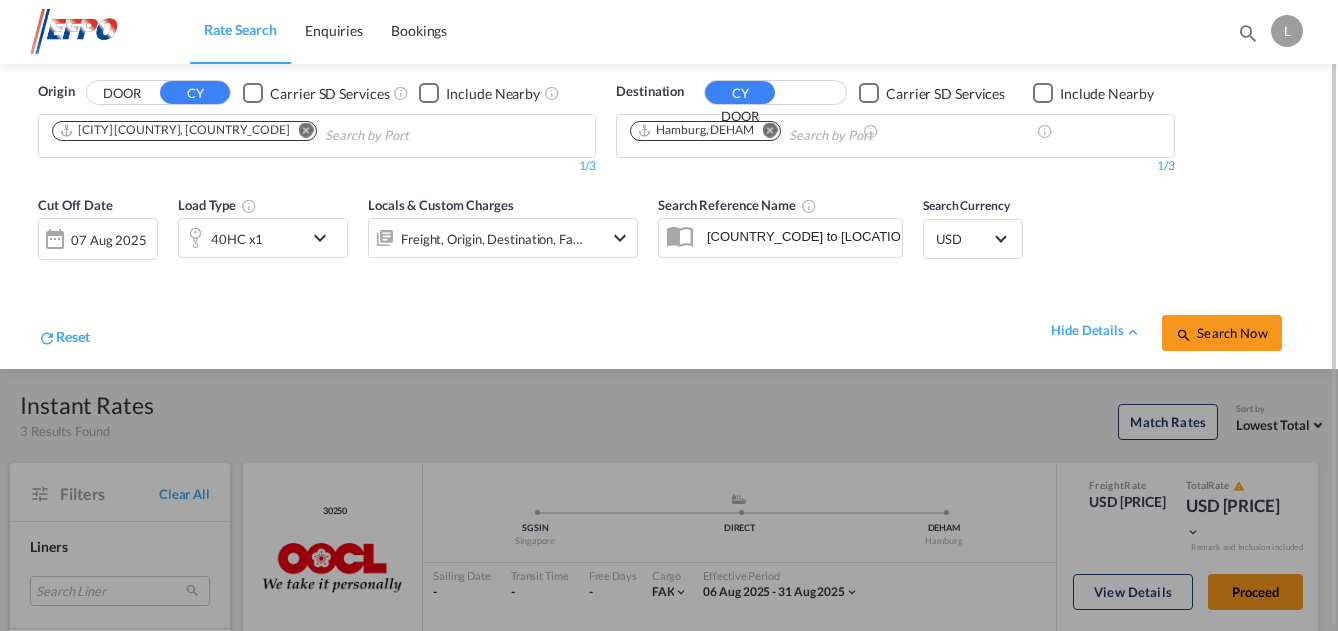 click on "40HC x1" at bounding box center (237, 239) 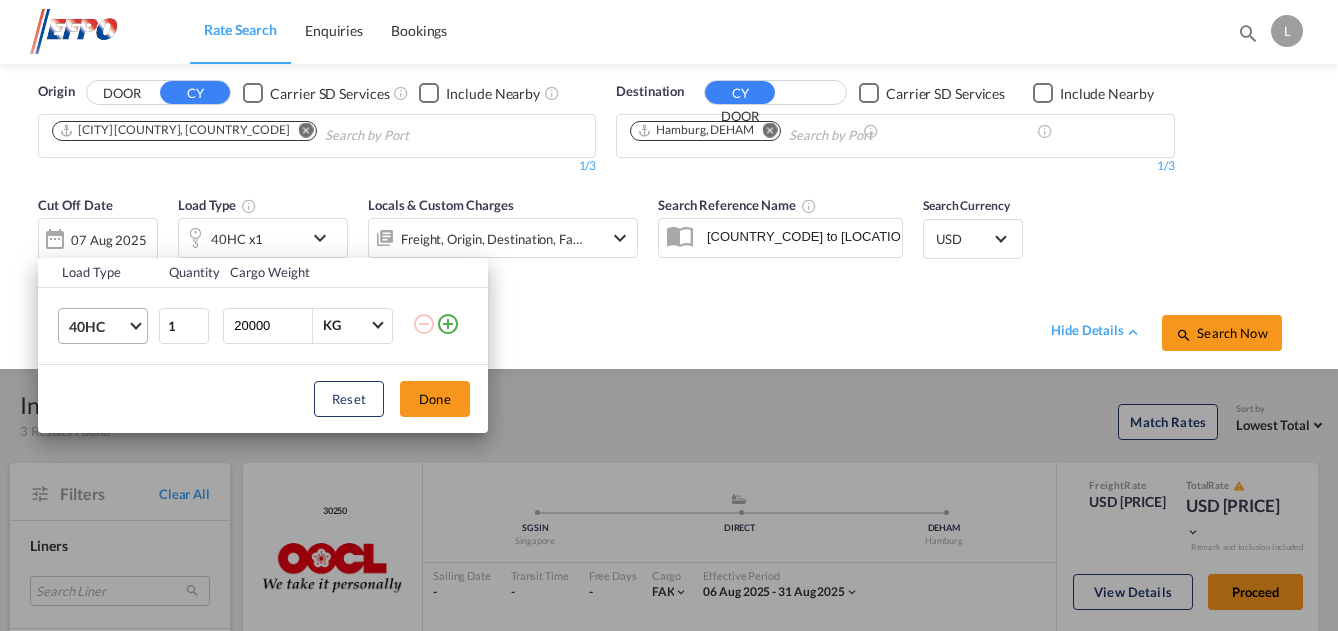 click on "40HC" at bounding box center (98, 327) 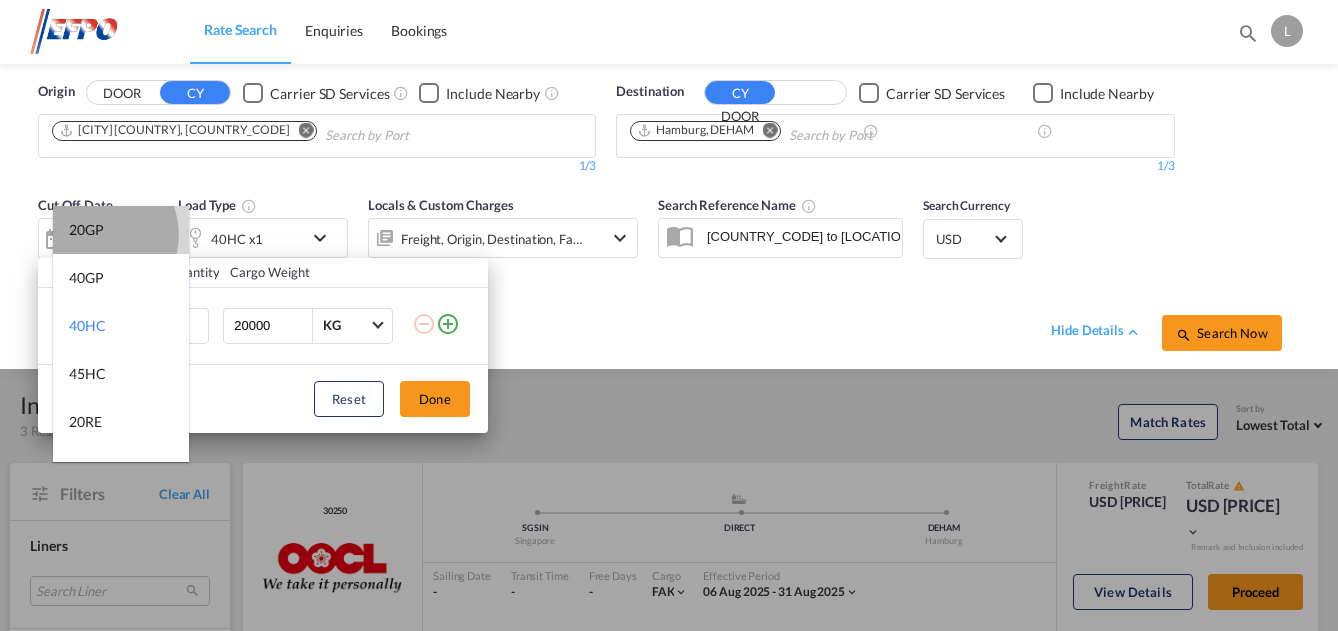 click on "20GP" at bounding box center (86, 230) 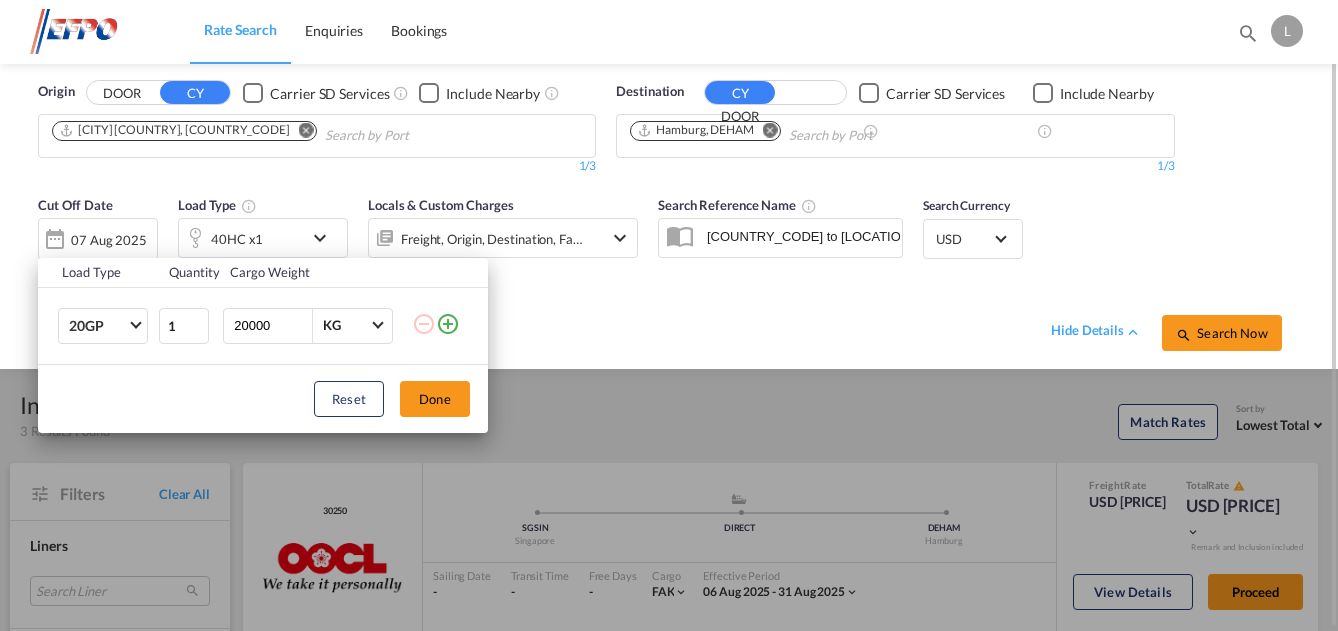 click on "Done" at bounding box center [435, 399] 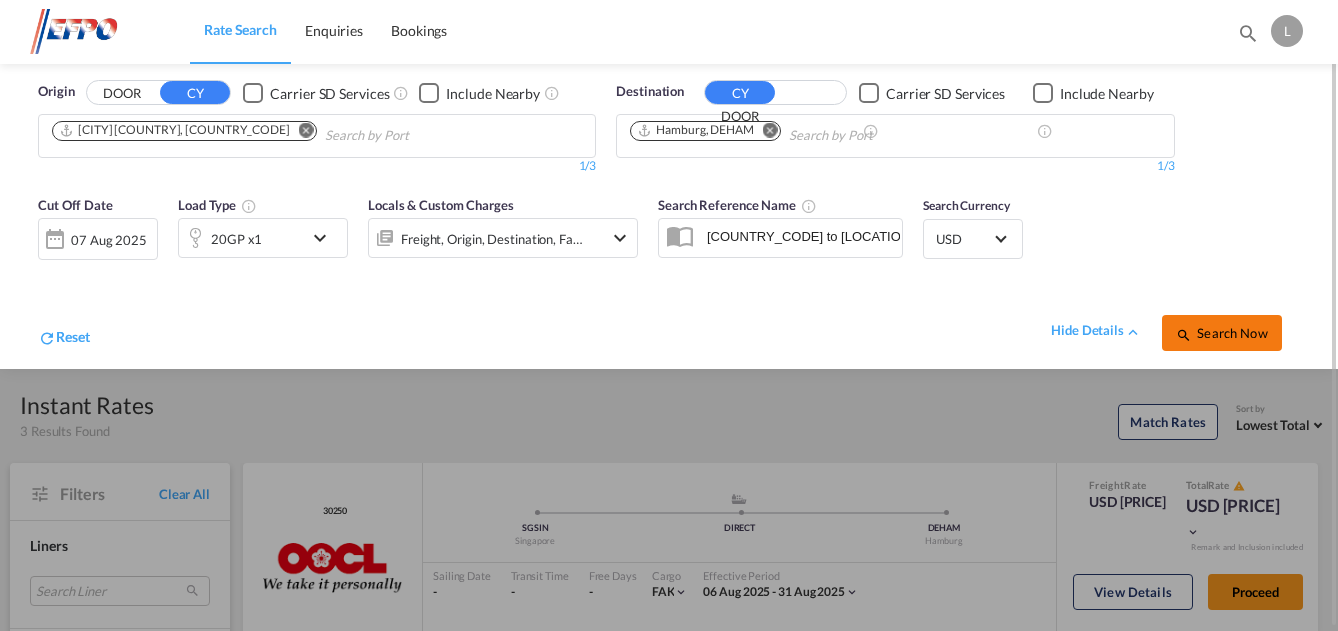 click on "Search Now" at bounding box center (1222, 333) 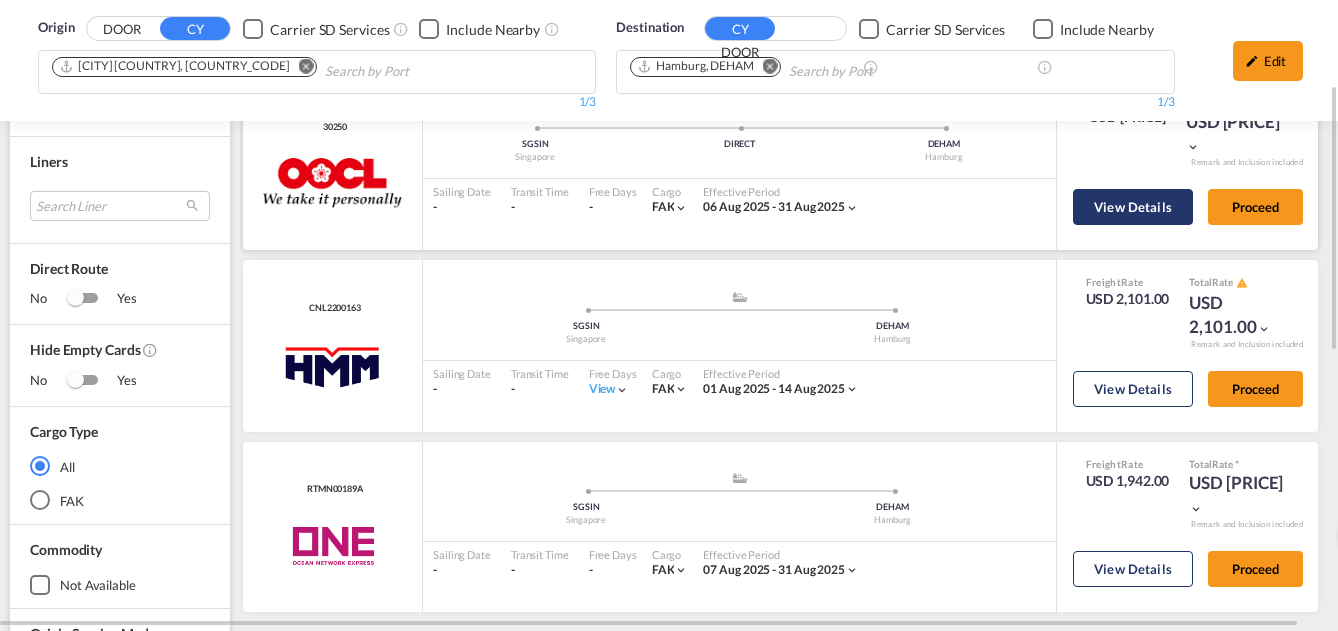 scroll, scrollTop: 100, scrollLeft: 0, axis: vertical 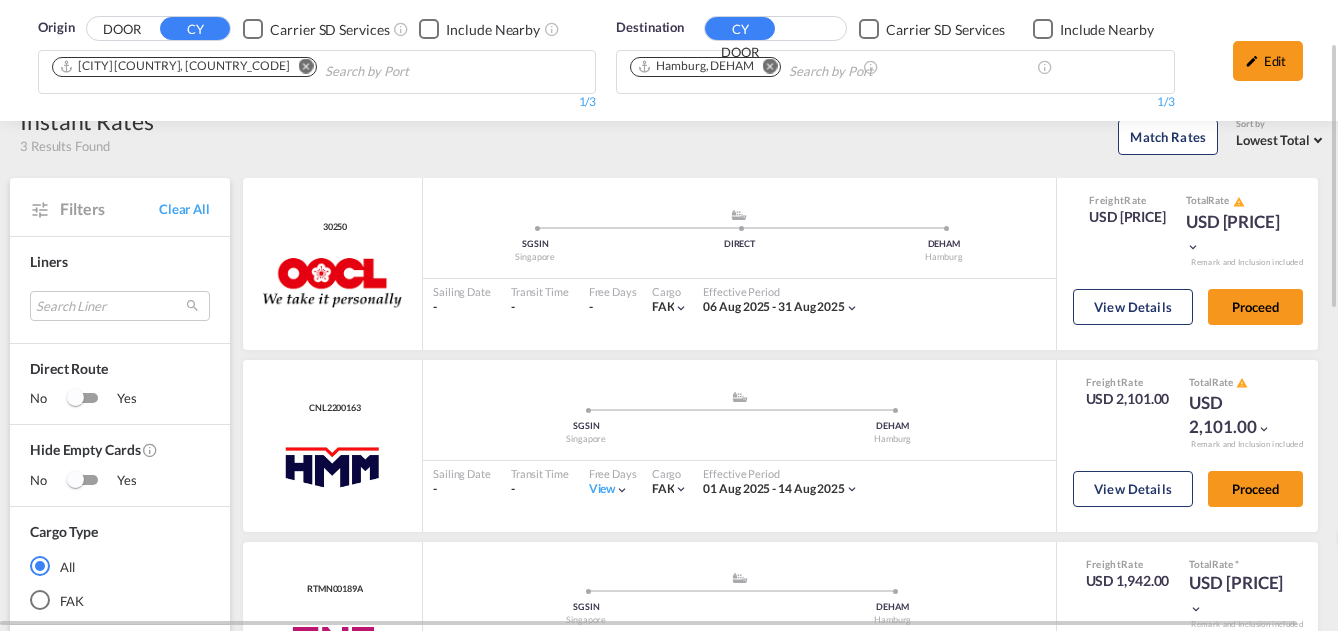 drag, startPoint x: 1337, startPoint y: 193, endPoint x: 1326, endPoint y: 237, distance: 45.35416 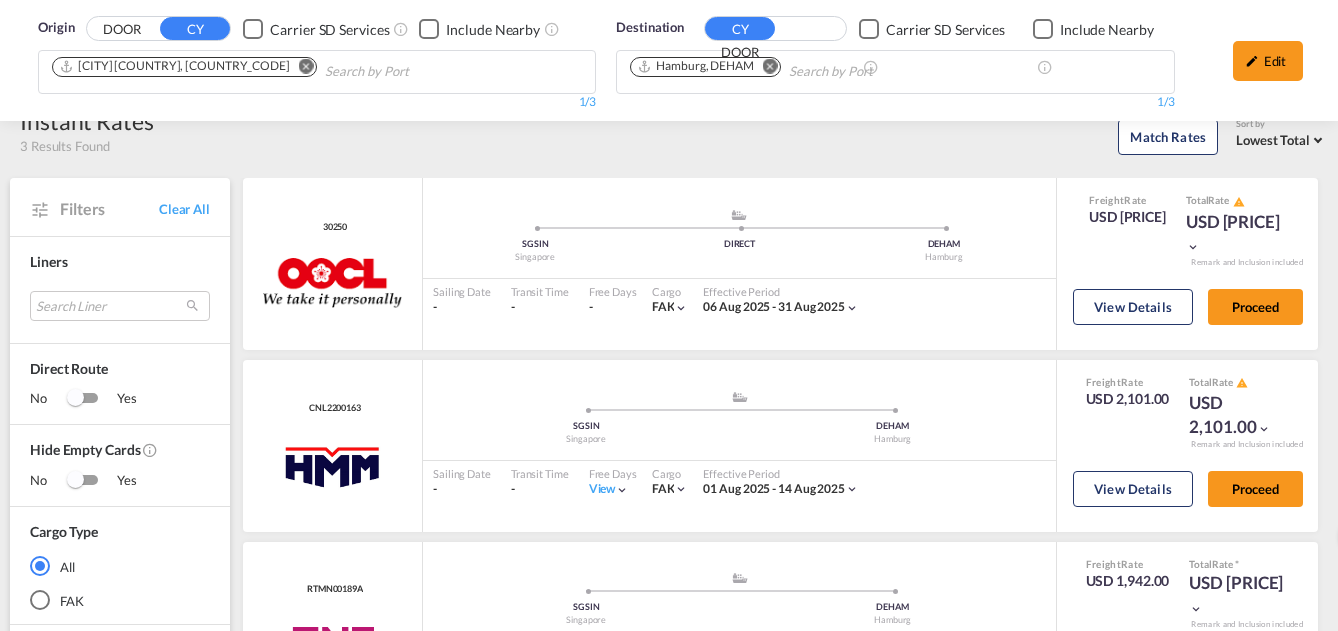 scroll, scrollTop: 731, scrollLeft: 0, axis: vertical 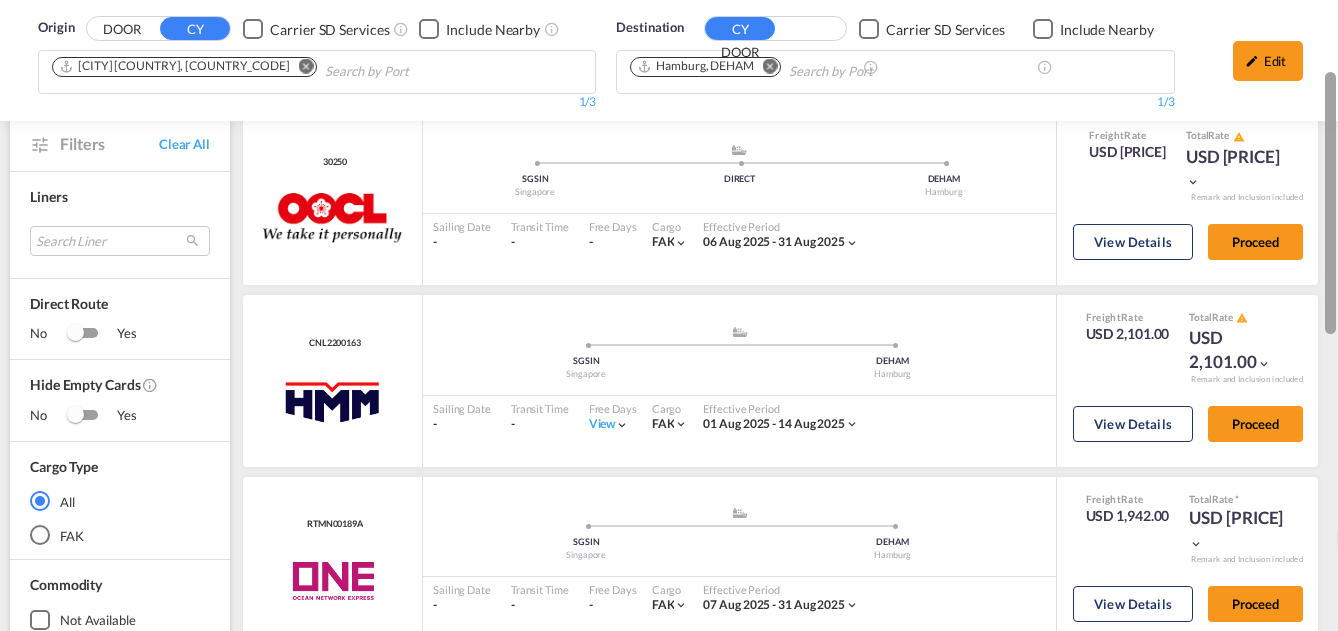 drag, startPoint x: 1327, startPoint y: 314, endPoint x: 1346, endPoint y: 108, distance: 206.87436 